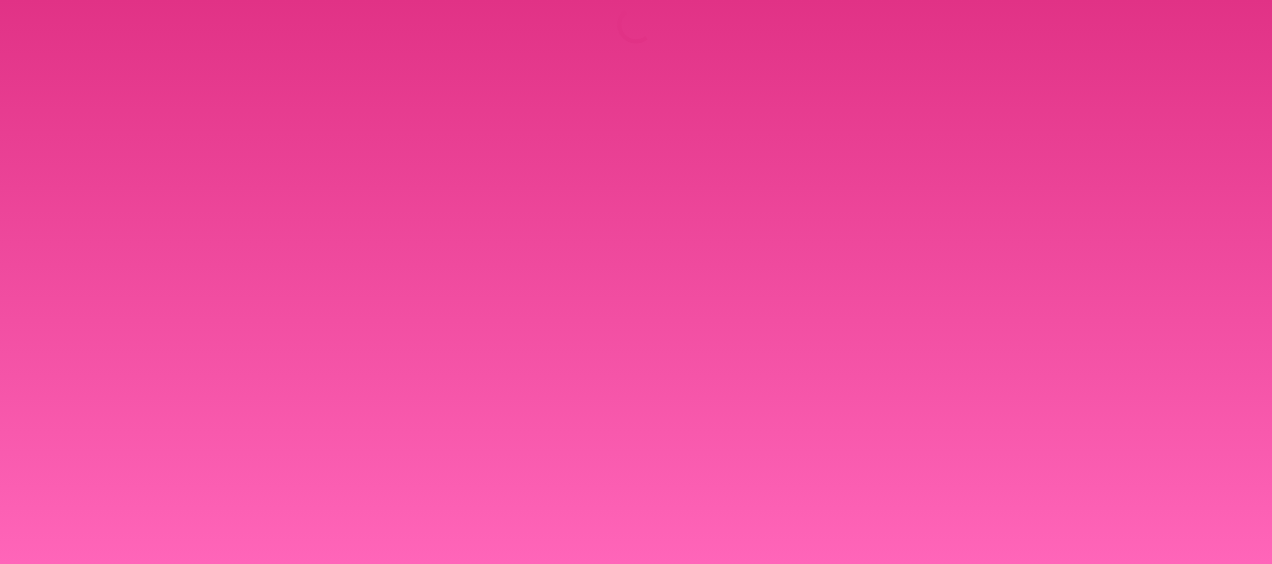 scroll, scrollTop: 0, scrollLeft: 0, axis: both 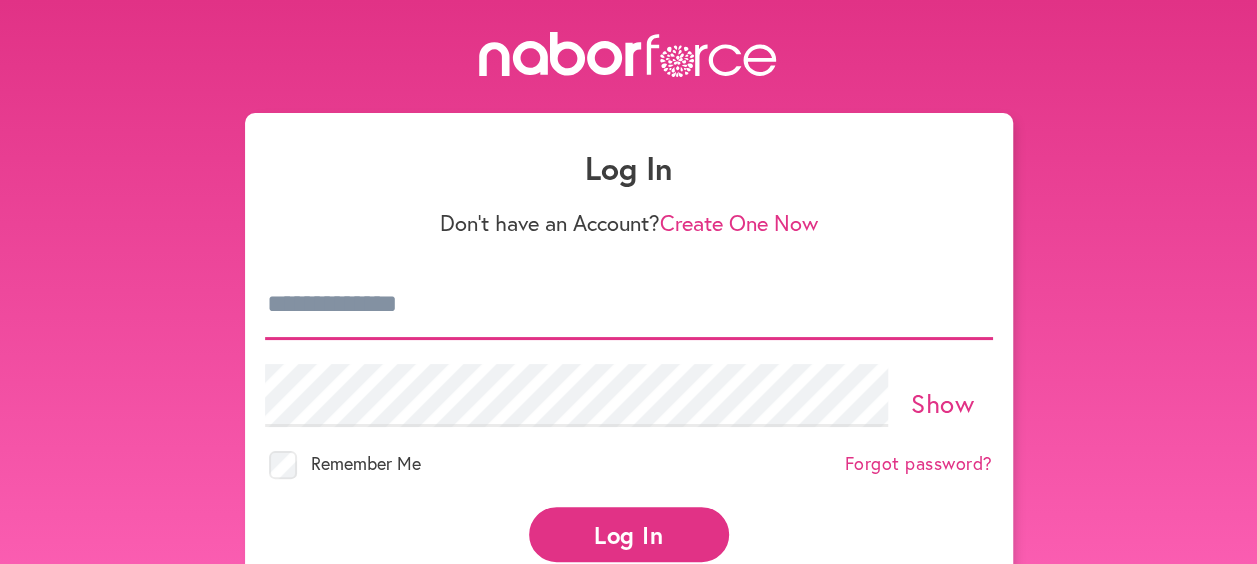 type on "**********" 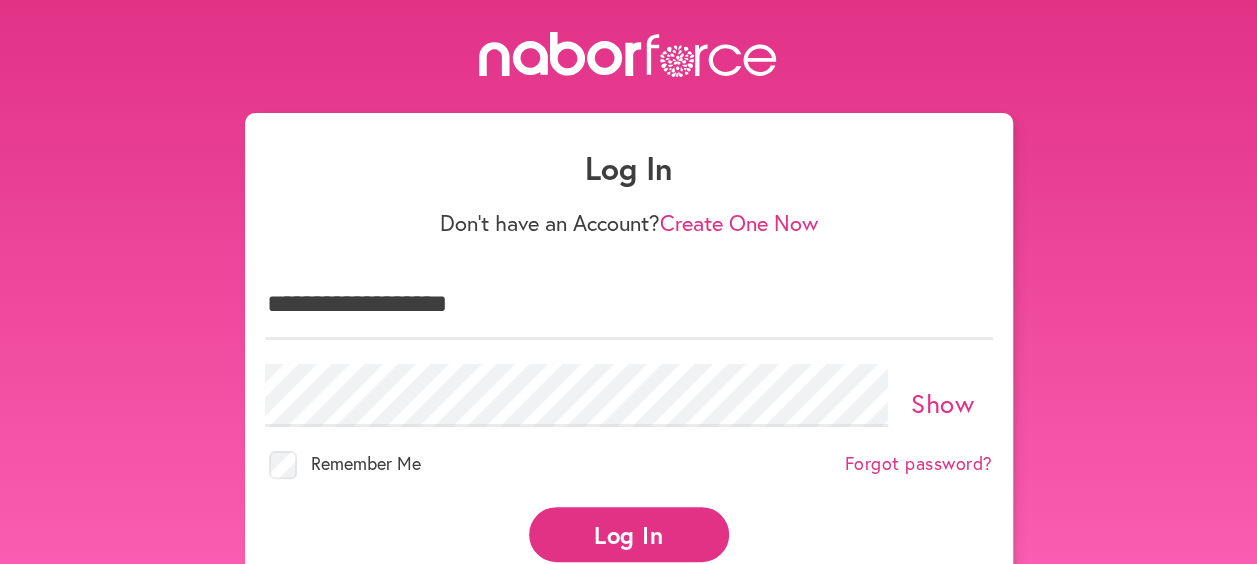click on "Log In" at bounding box center (629, 534) 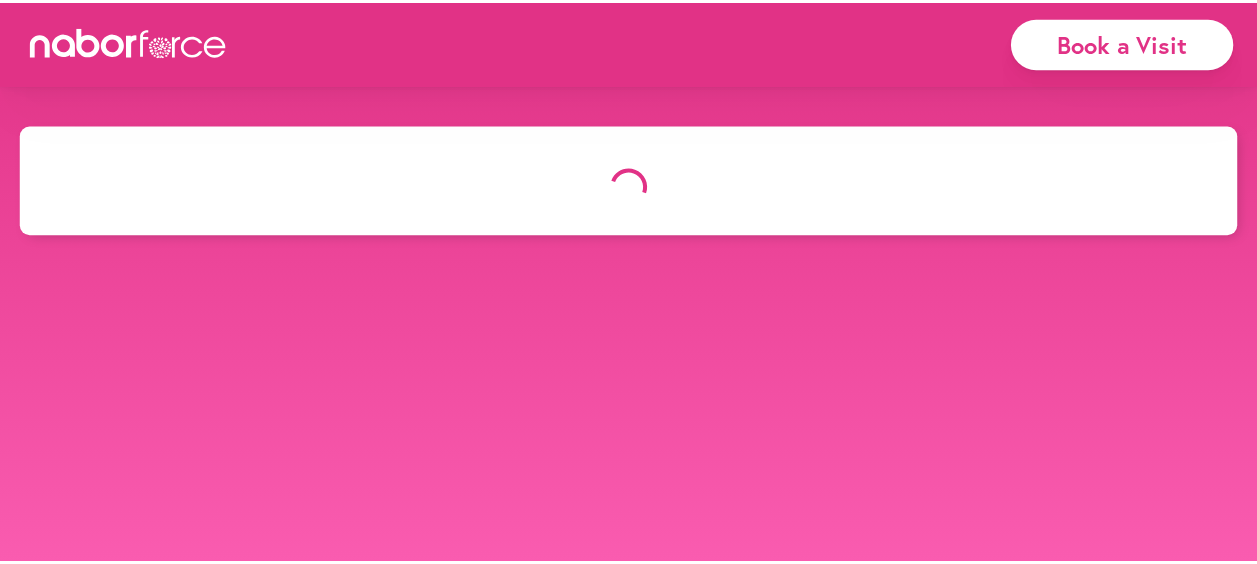 scroll, scrollTop: 0, scrollLeft: 0, axis: both 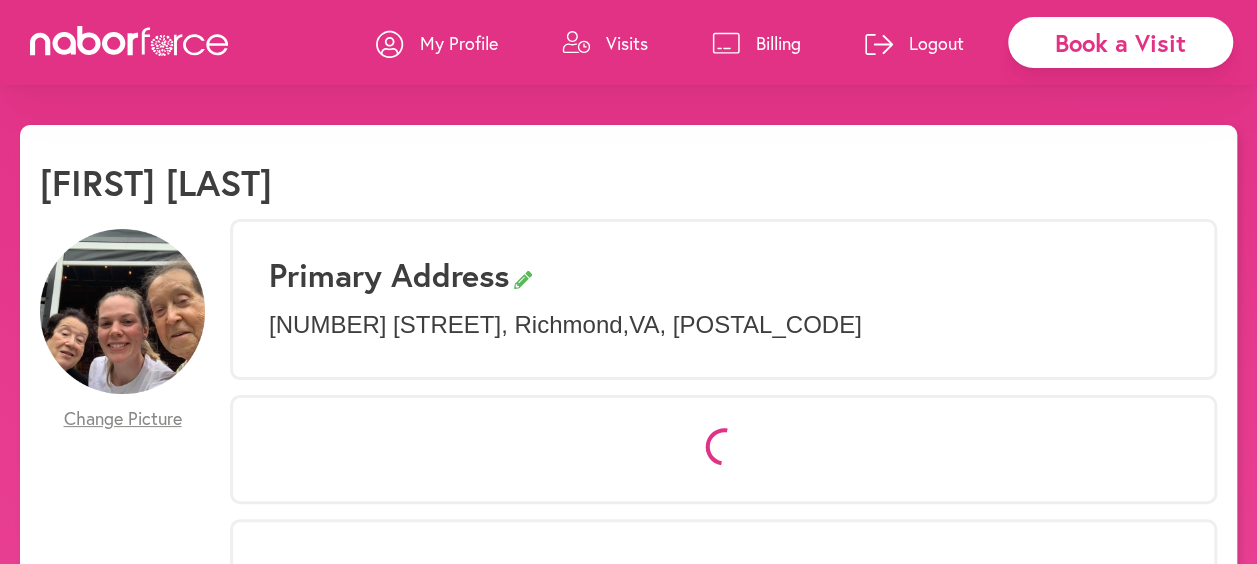 select on "*" 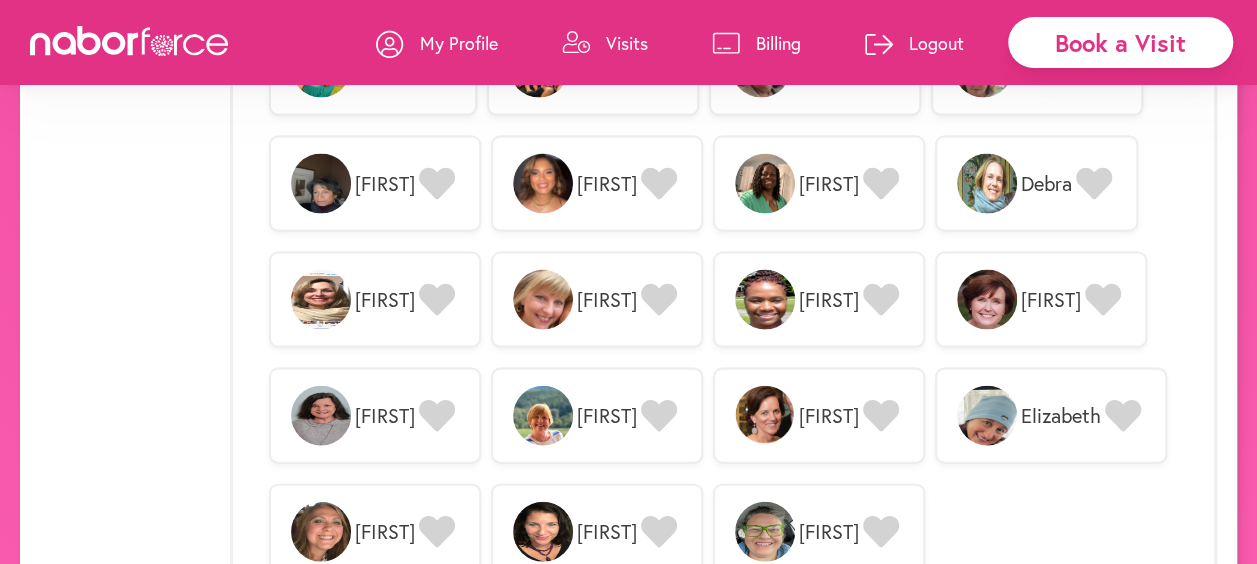 scroll, scrollTop: 1766, scrollLeft: 0, axis: vertical 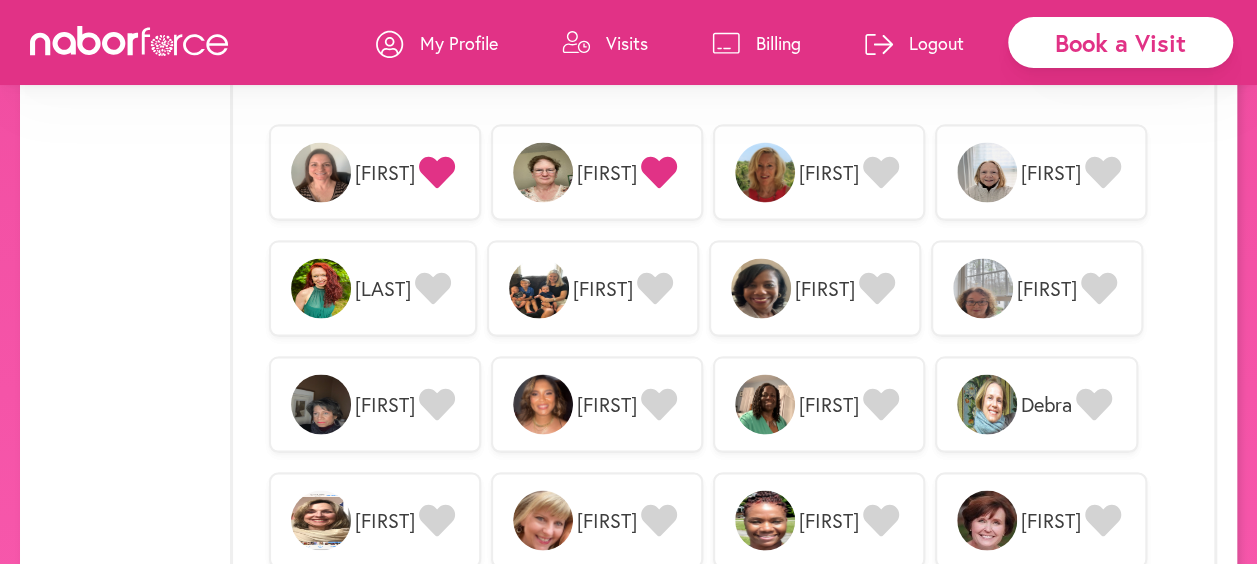 click on "Debra" at bounding box center (1046, 404) 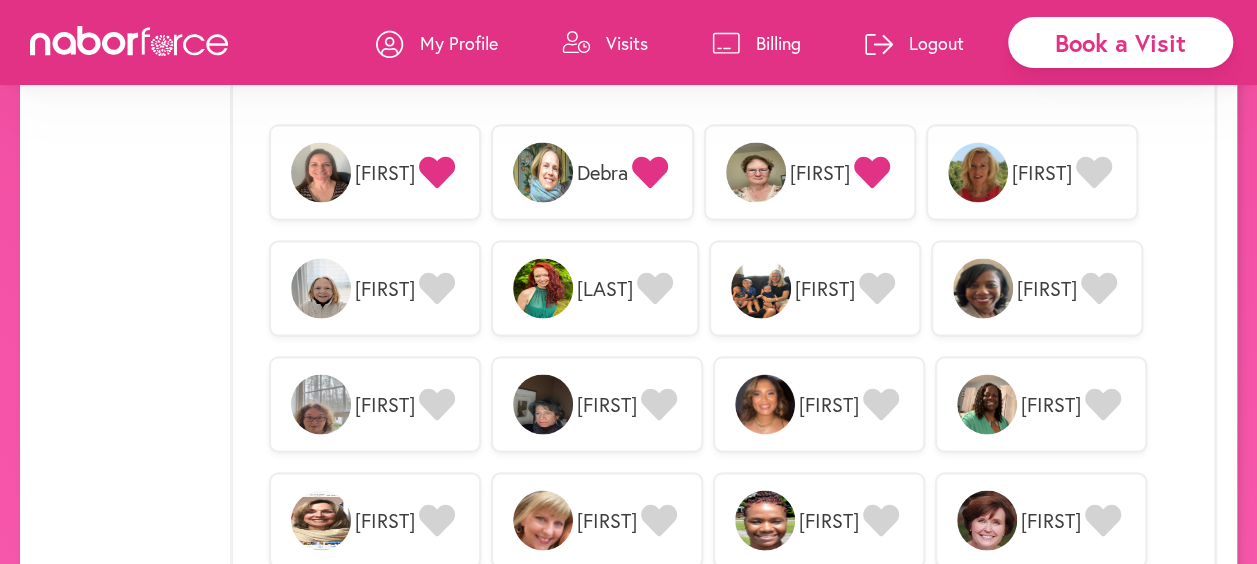 click on "Book a Visit" at bounding box center (1120, 42) 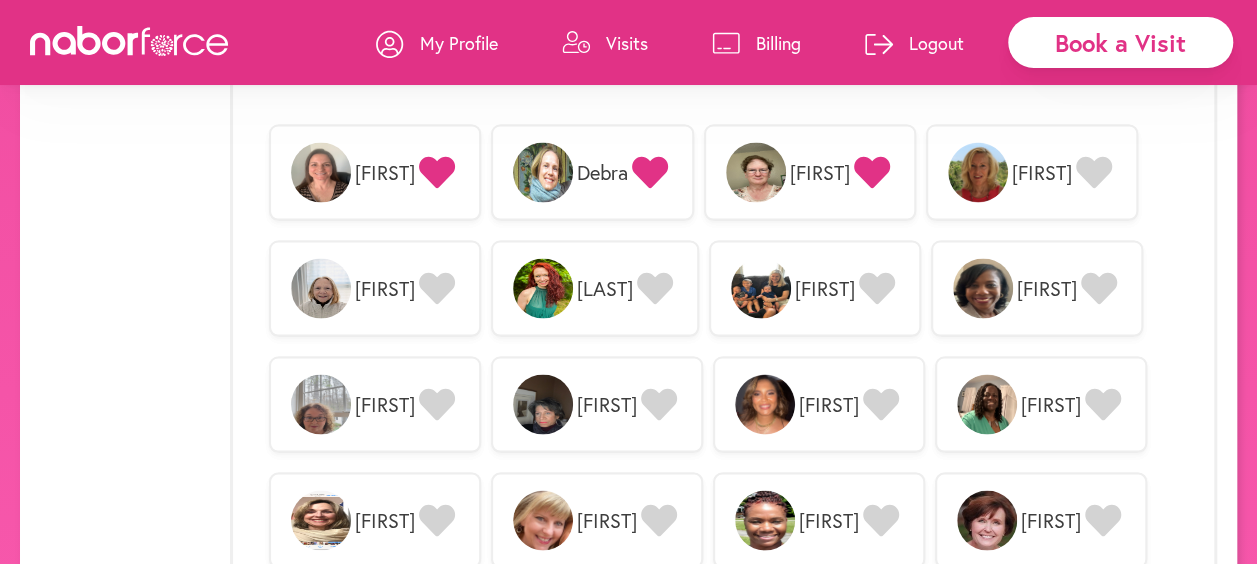 scroll, scrollTop: 0, scrollLeft: 0, axis: both 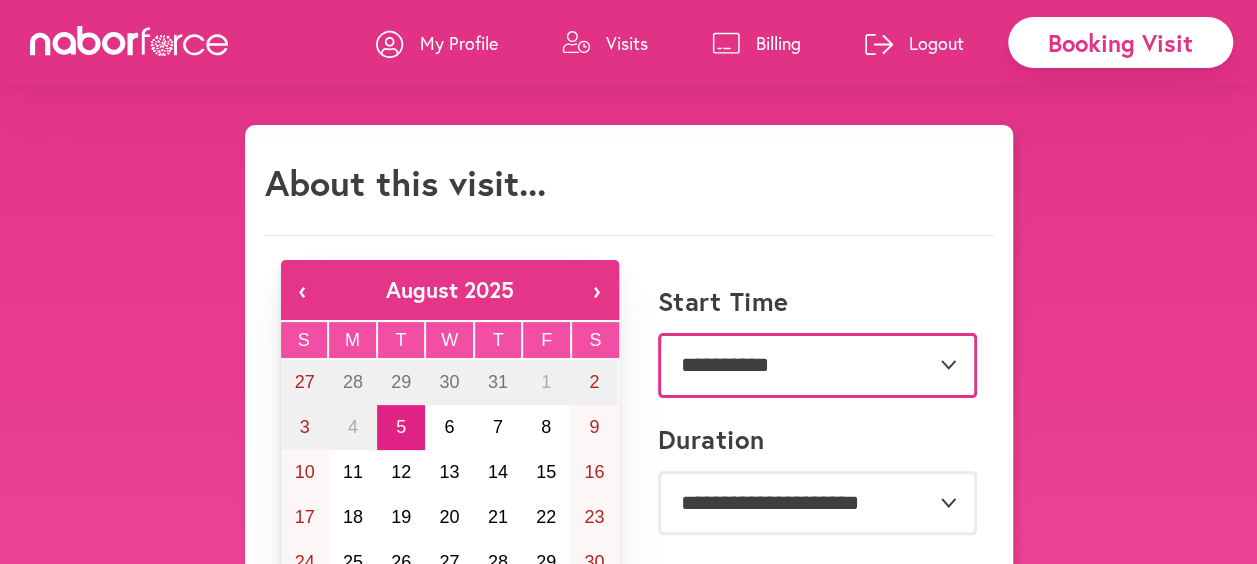 click on "**********" at bounding box center (817, 365) 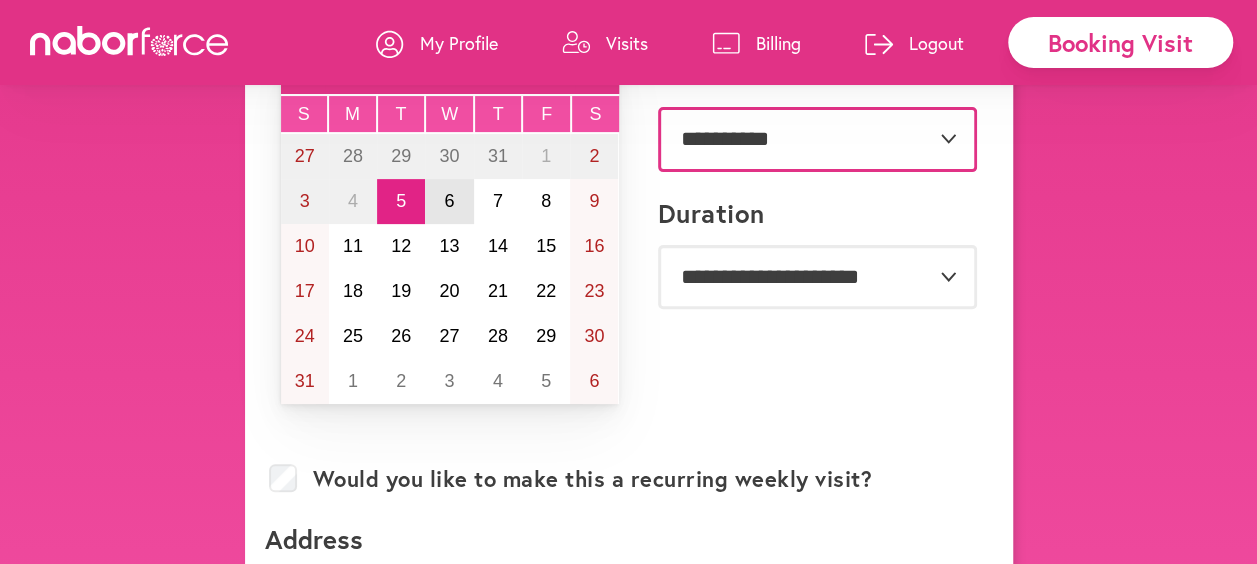 scroll, scrollTop: 300, scrollLeft: 0, axis: vertical 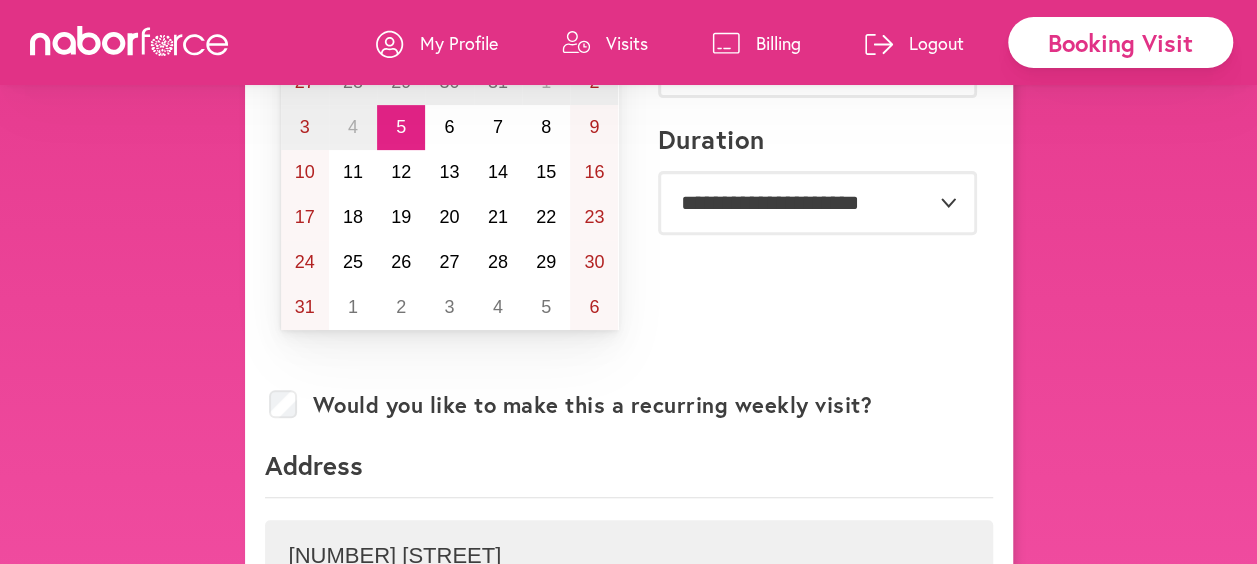 click on "**********" at bounding box center (628, 654) 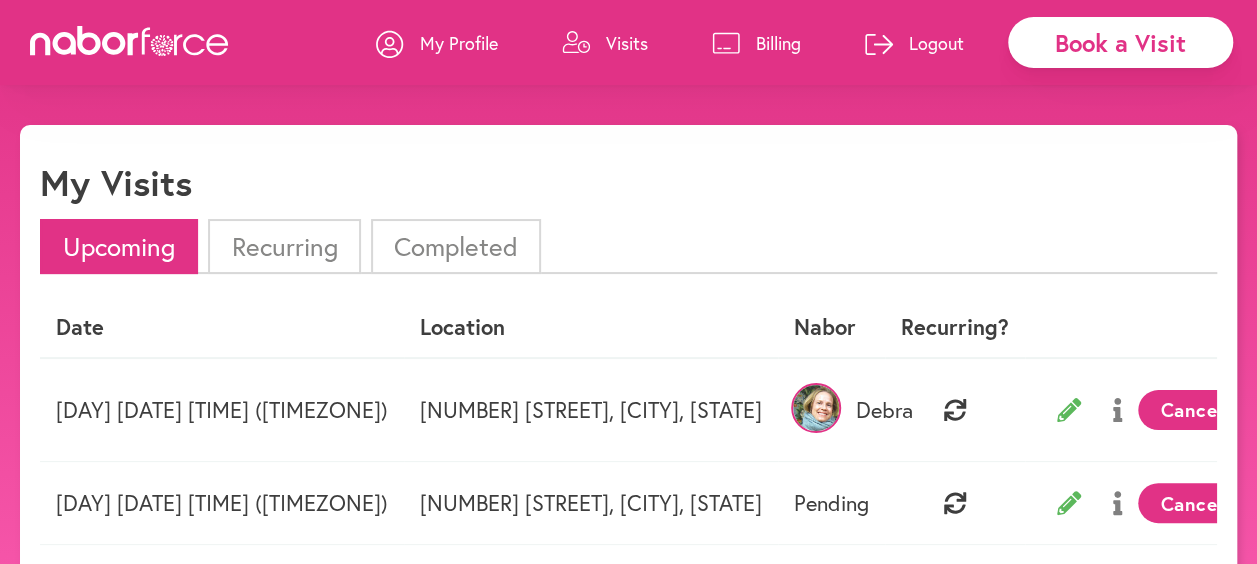 click 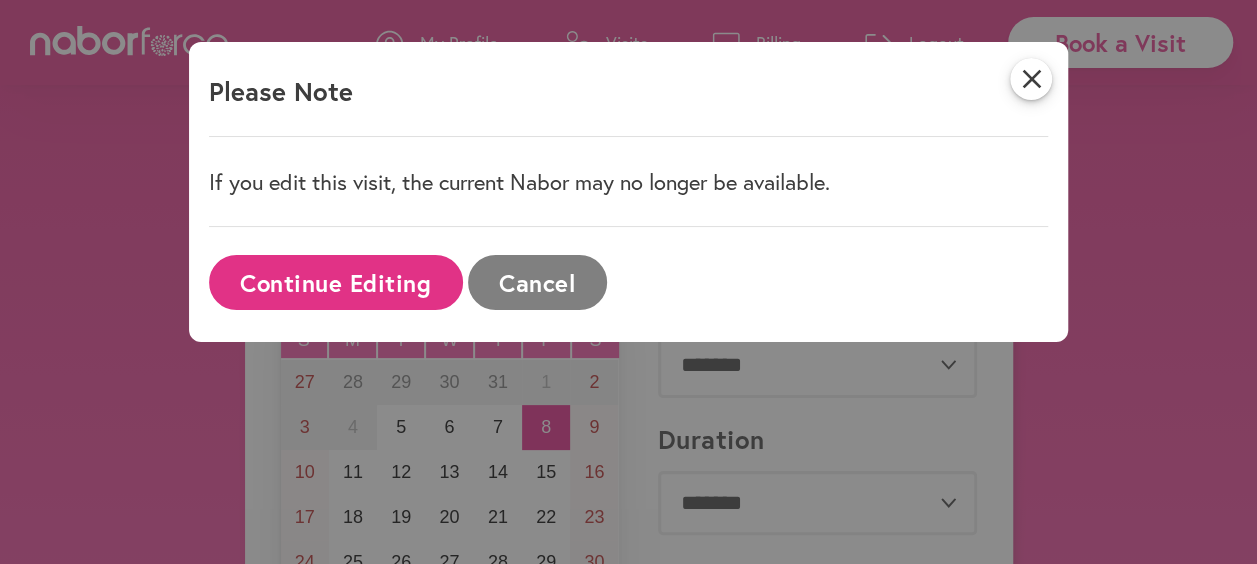 click on "Cancel" at bounding box center (537, 282) 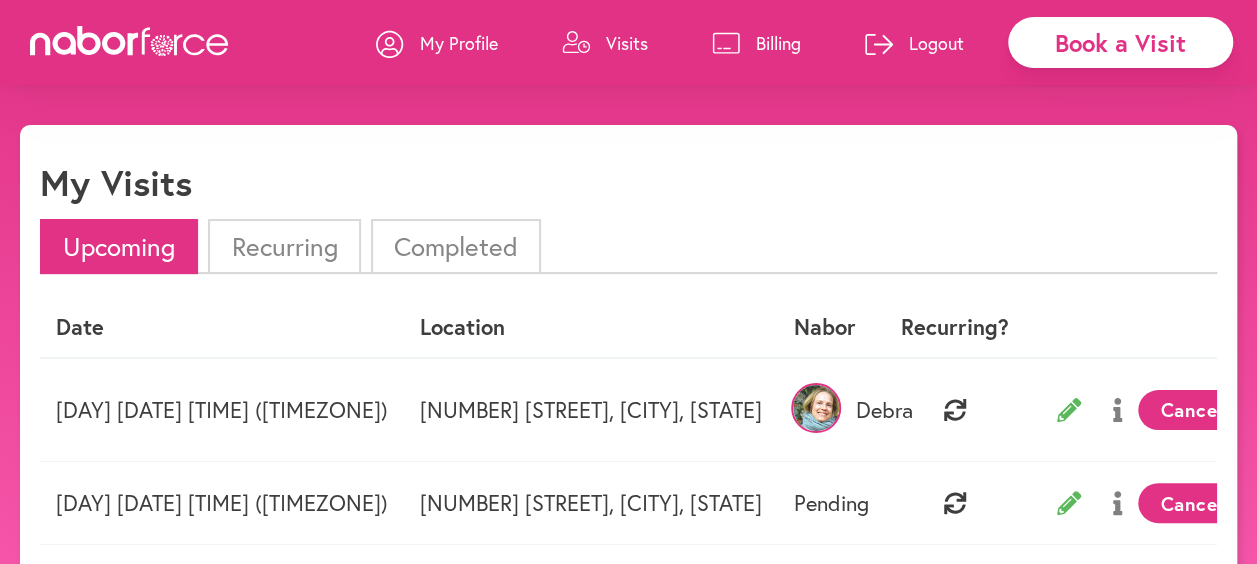 click on "Upcoming" at bounding box center [119, 246] 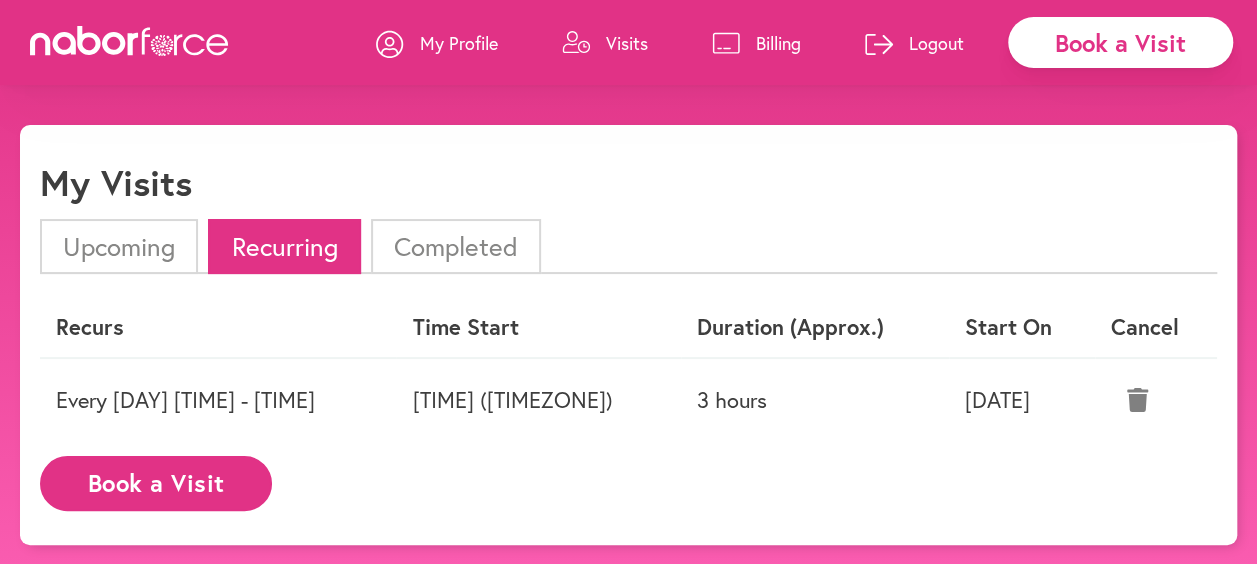 click on "Completed" at bounding box center [456, 246] 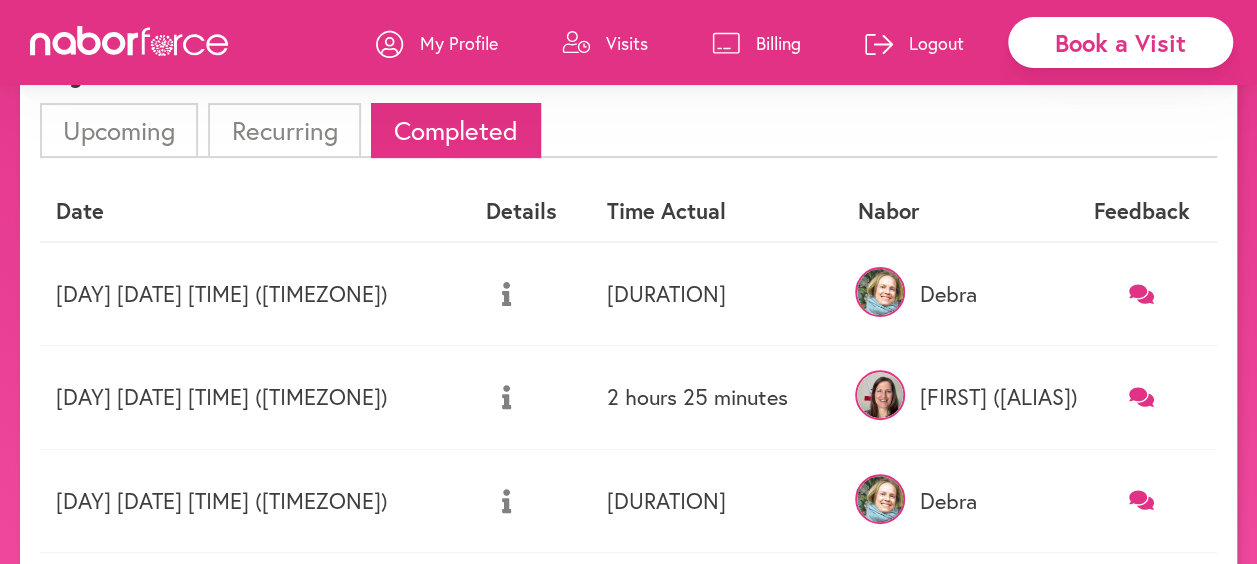 scroll, scrollTop: 0, scrollLeft: 0, axis: both 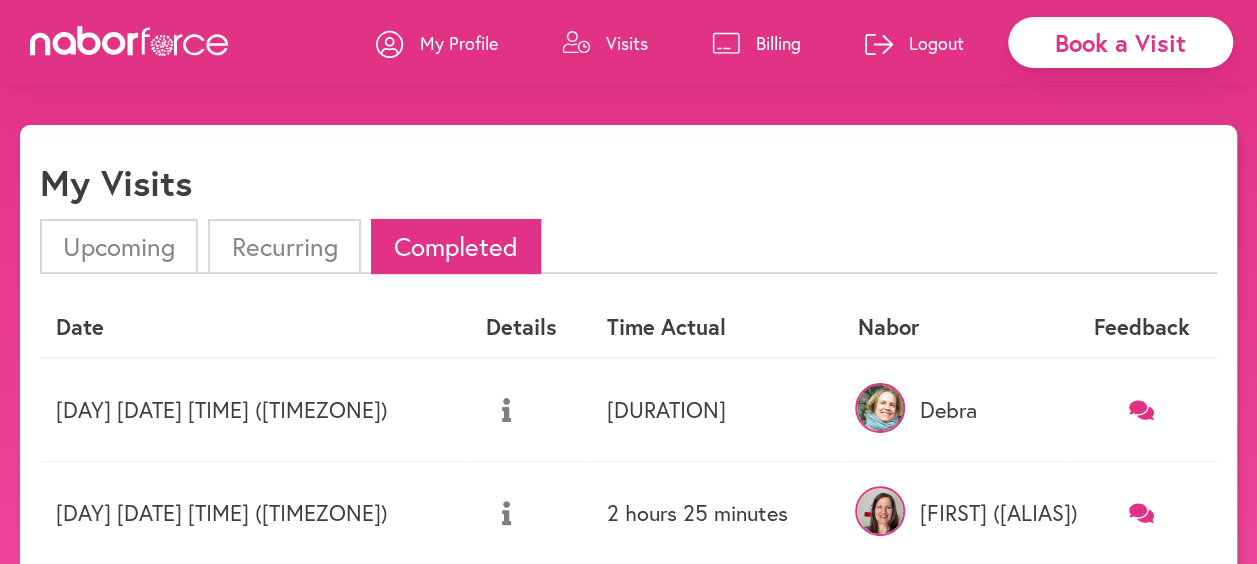 click 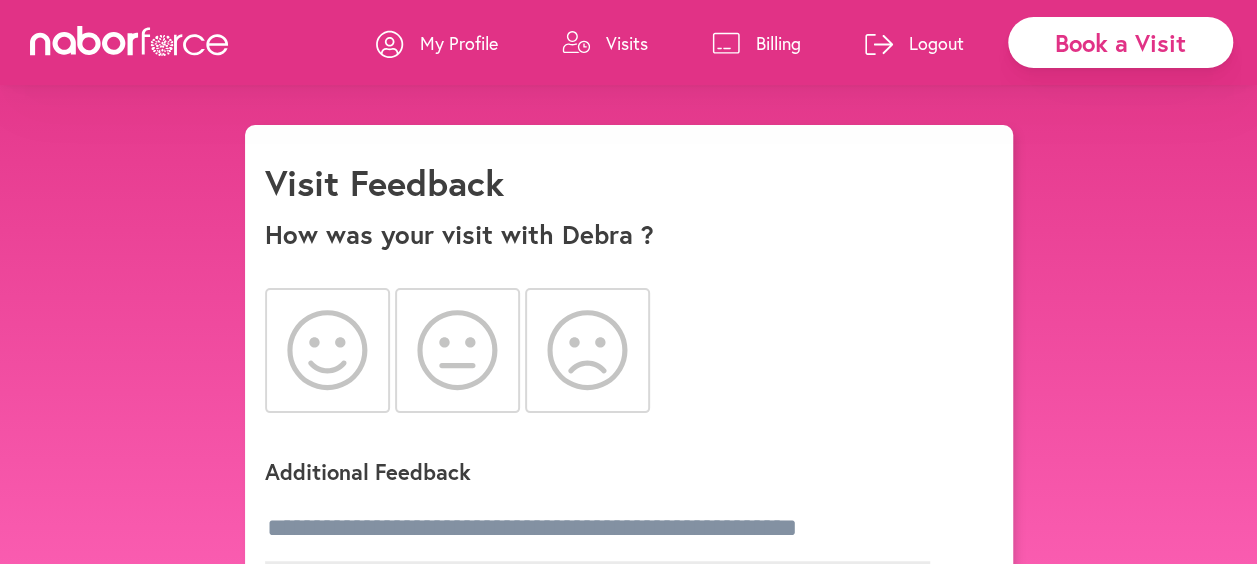 click 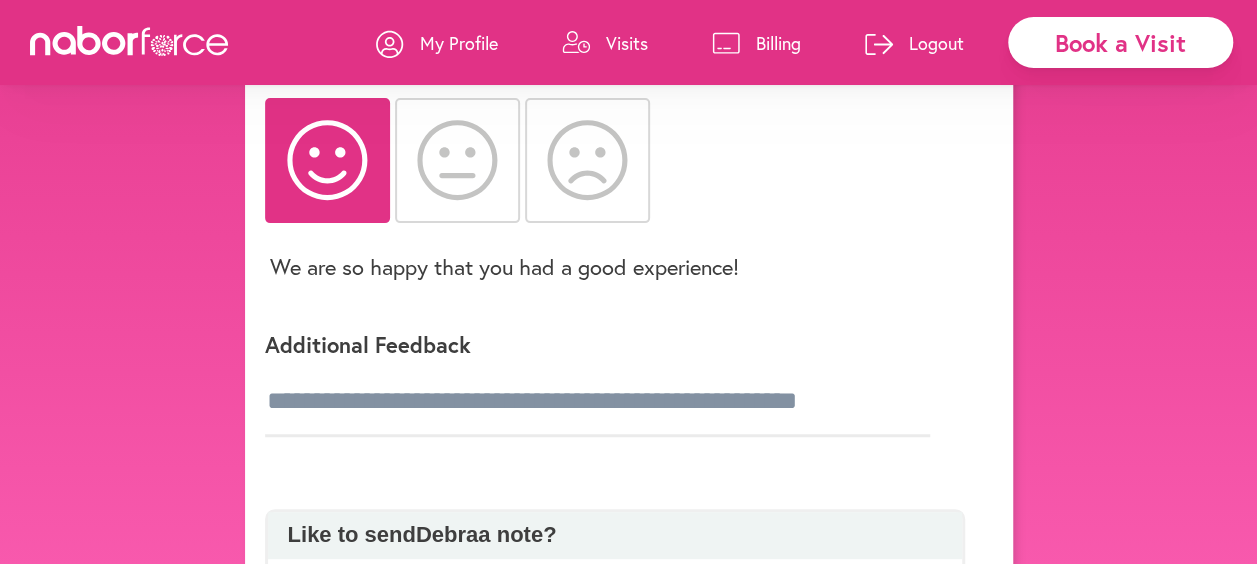 scroll, scrollTop: 300, scrollLeft: 0, axis: vertical 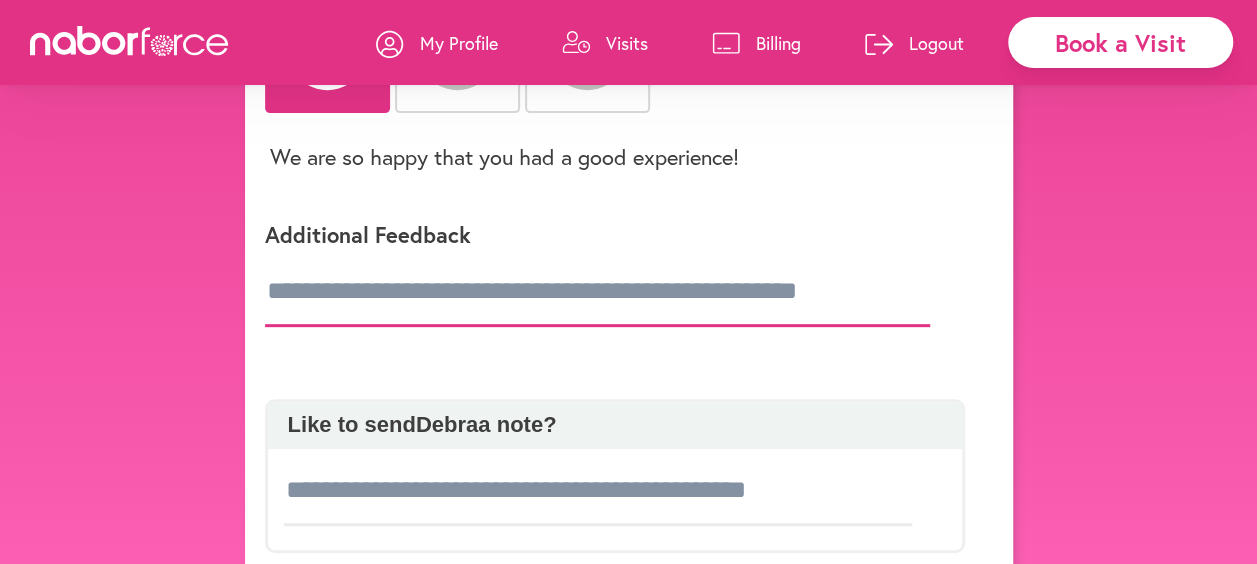 click at bounding box center (597, 292) 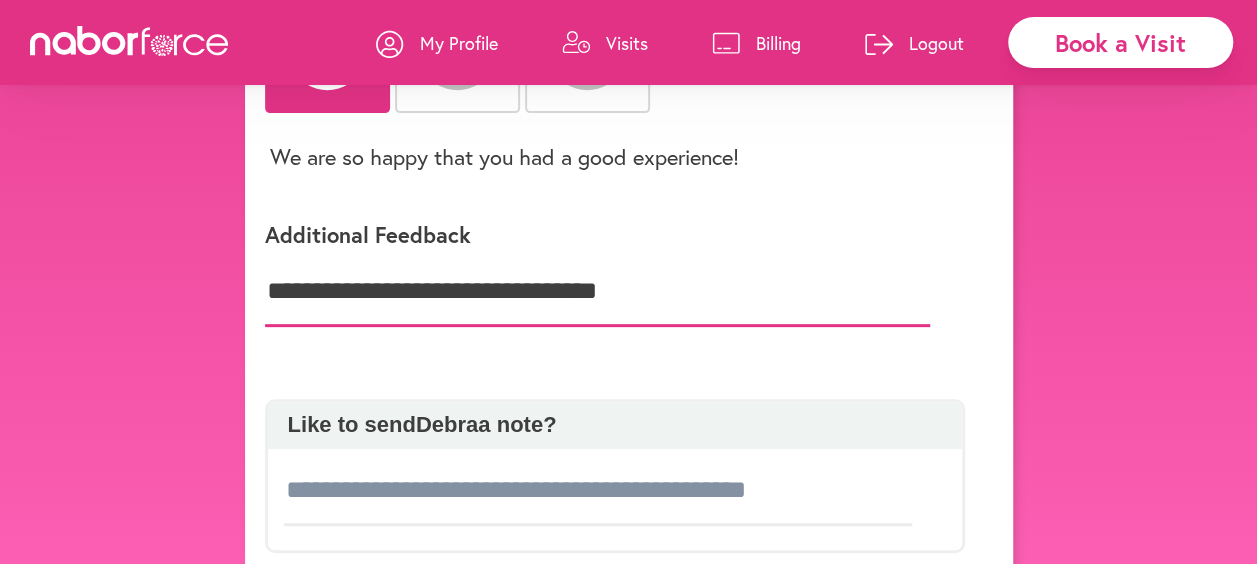 click on "**********" at bounding box center (597, 292) 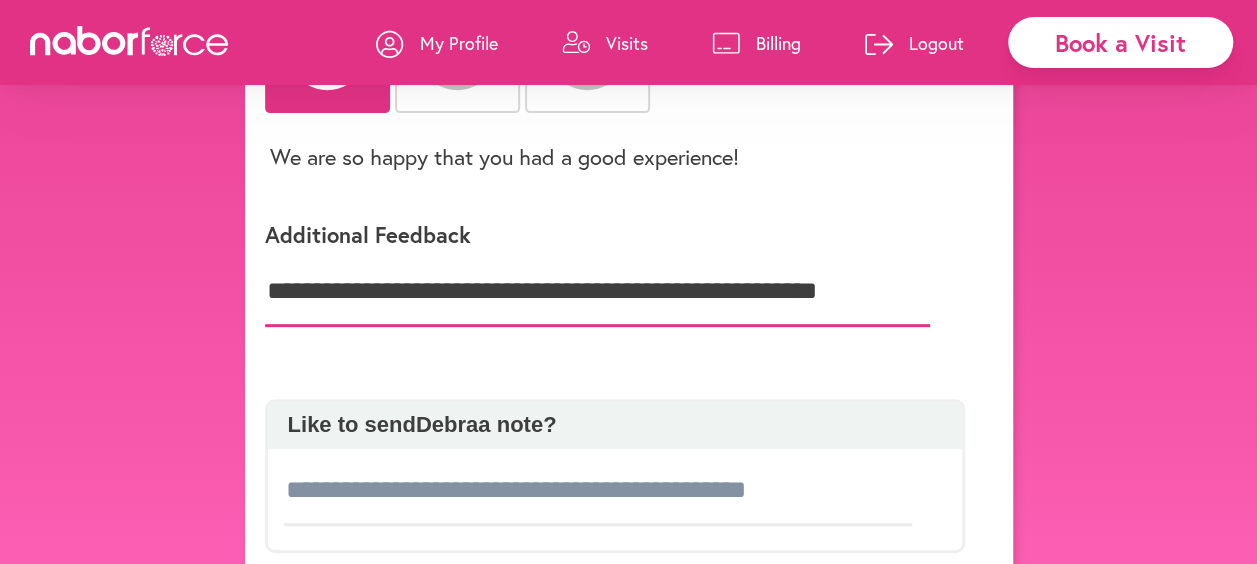 click on "**********" at bounding box center [597, 292] 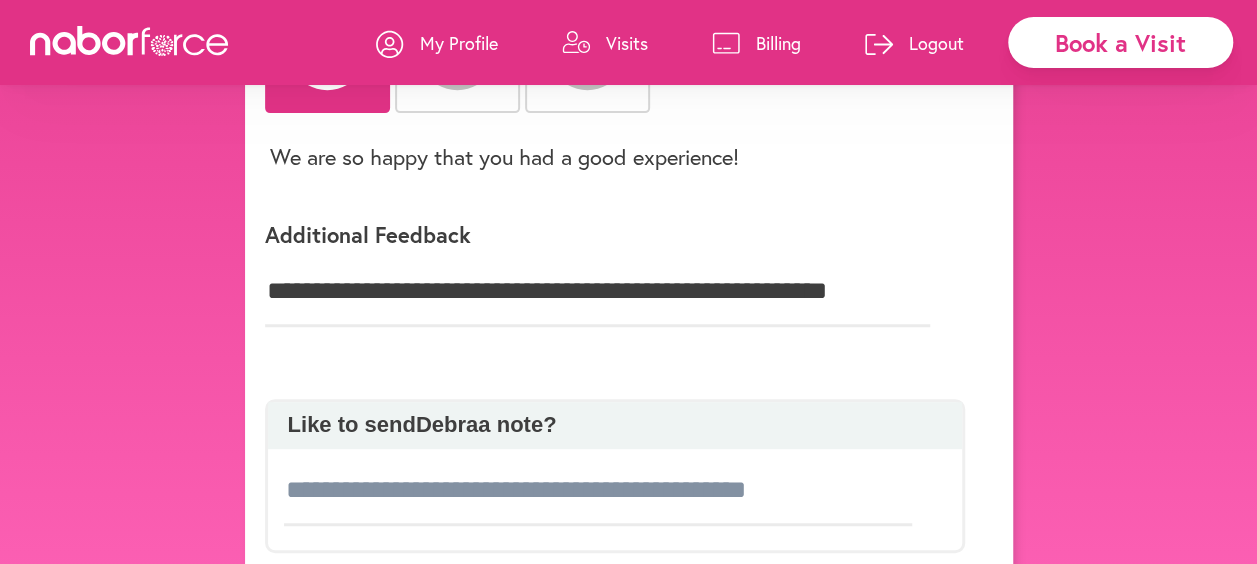 drag, startPoint x: 792, startPoint y: 296, endPoint x: 937, endPoint y: 294, distance: 145.0138 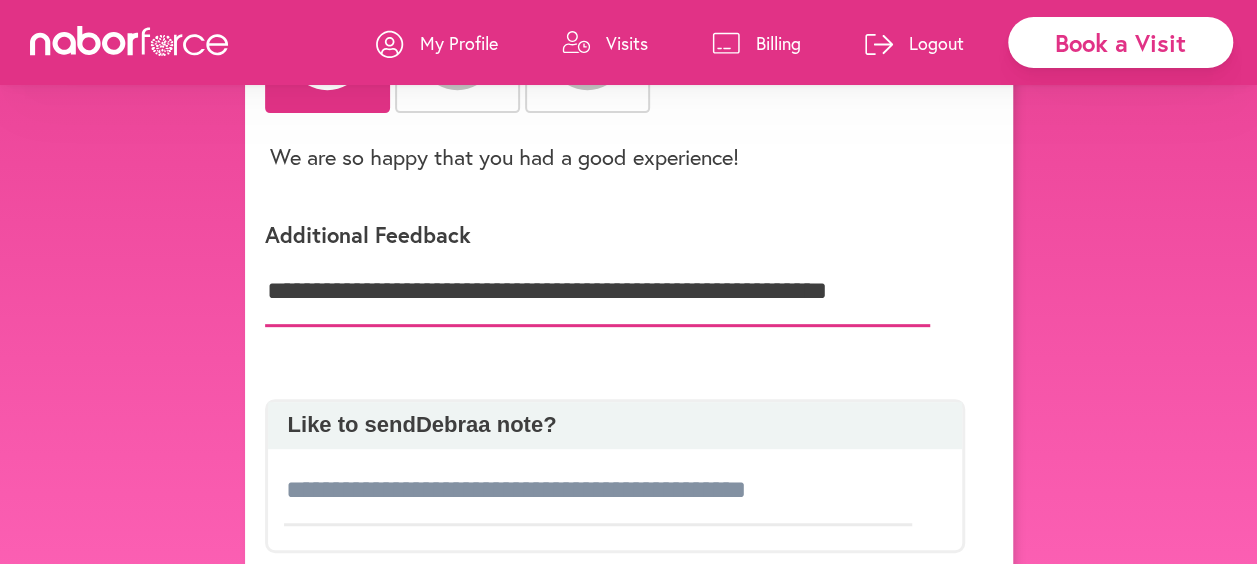 click on "**********" at bounding box center [597, 292] 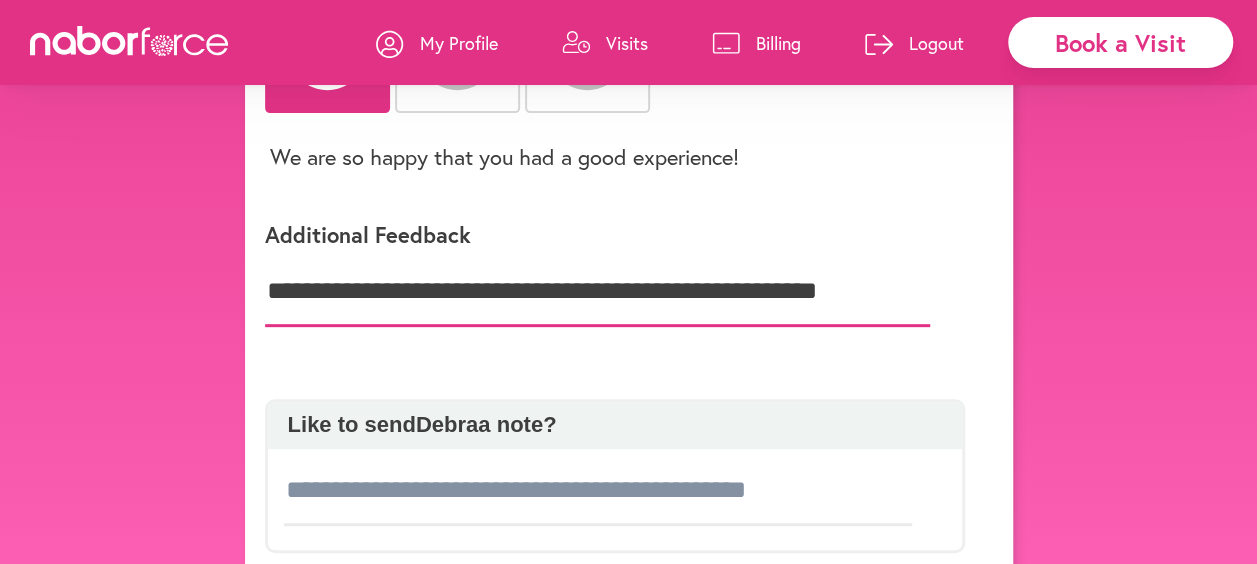 click on "**********" at bounding box center [597, 292] 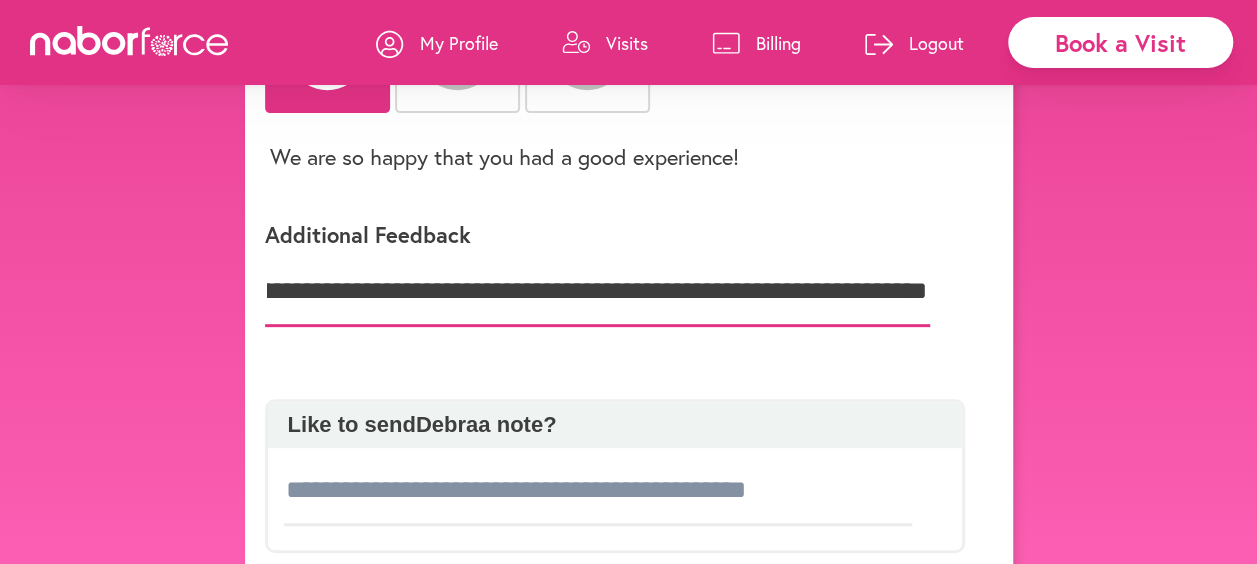scroll, scrollTop: 0, scrollLeft: 934, axis: horizontal 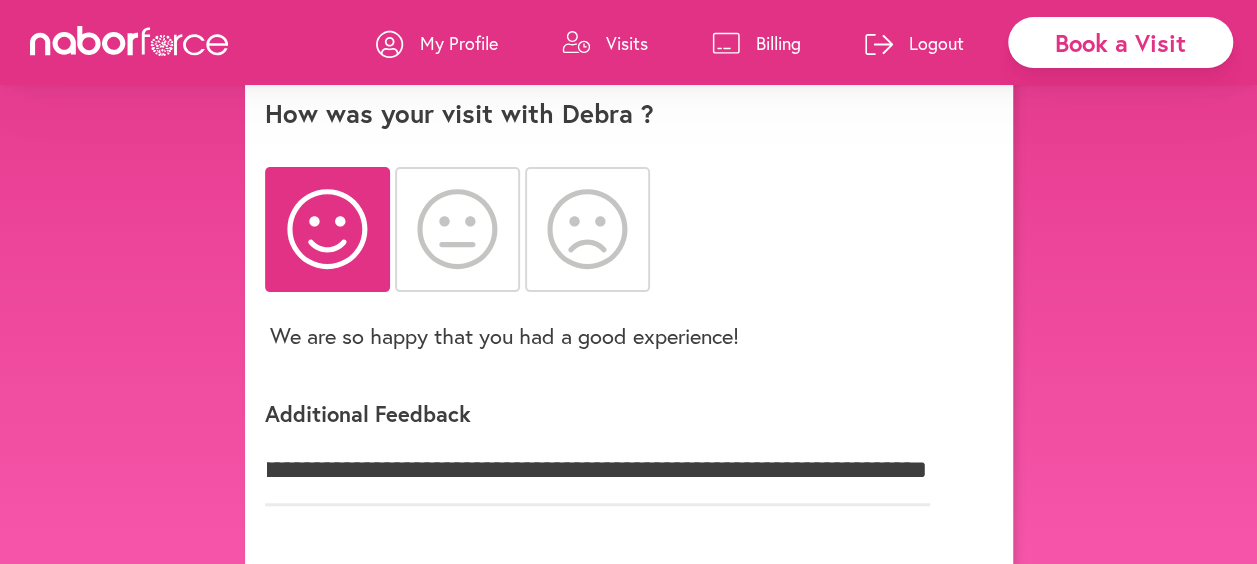 click on "Additional Feedback [MASKED_TEXT]" 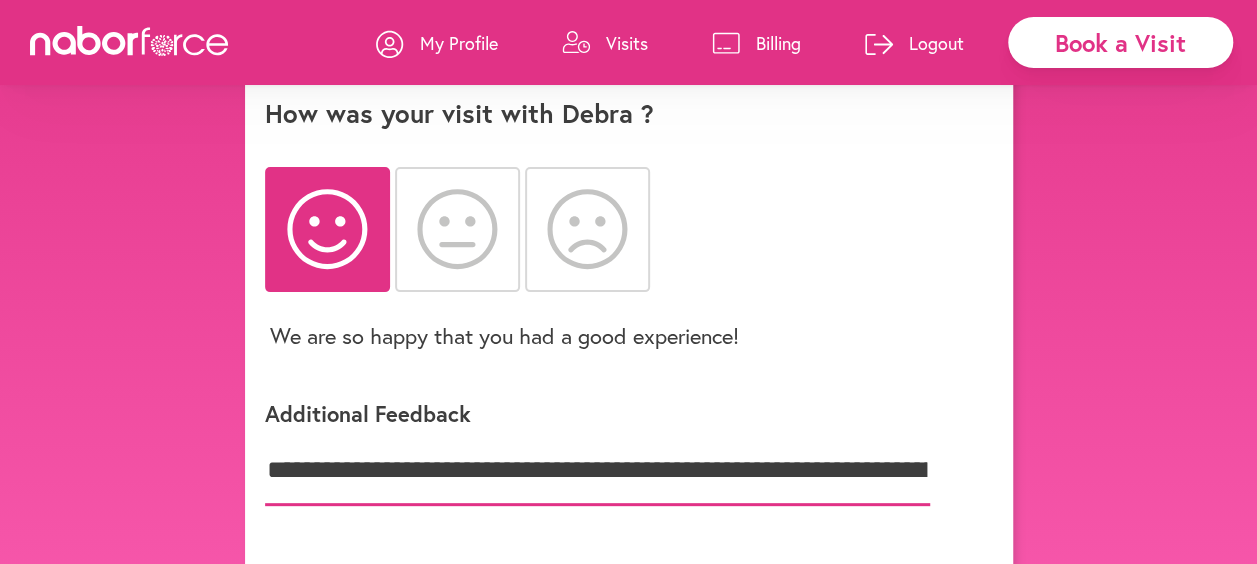 click on "**********" at bounding box center (597, 471) 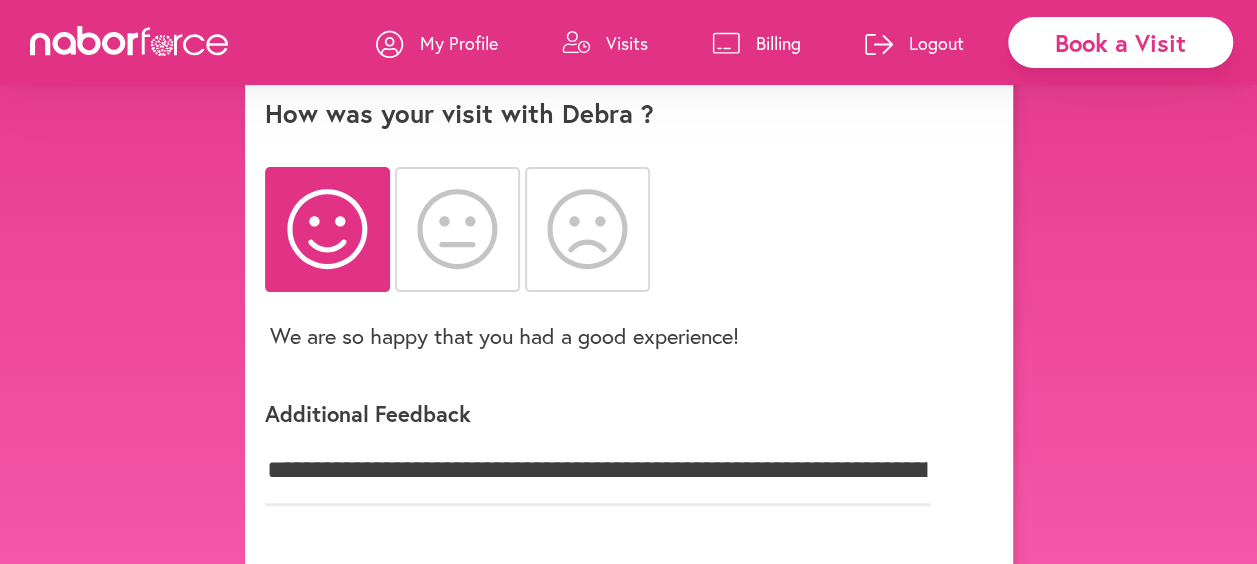 click on "Additional Feedback [MASKED_TEXT]" 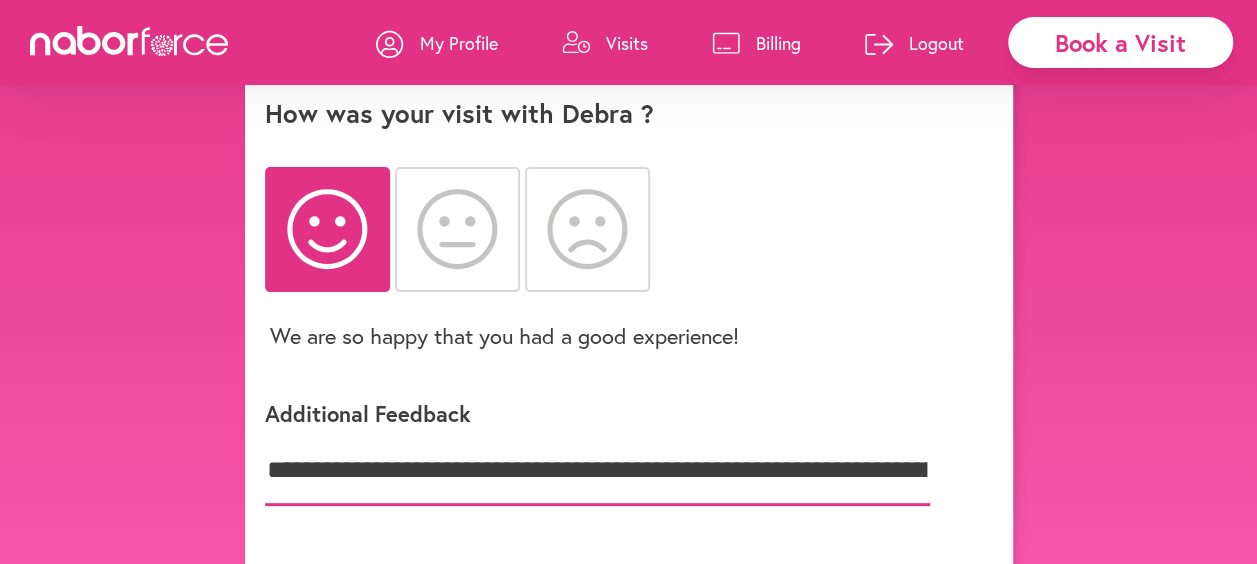 click on "**********" at bounding box center (597, 471) 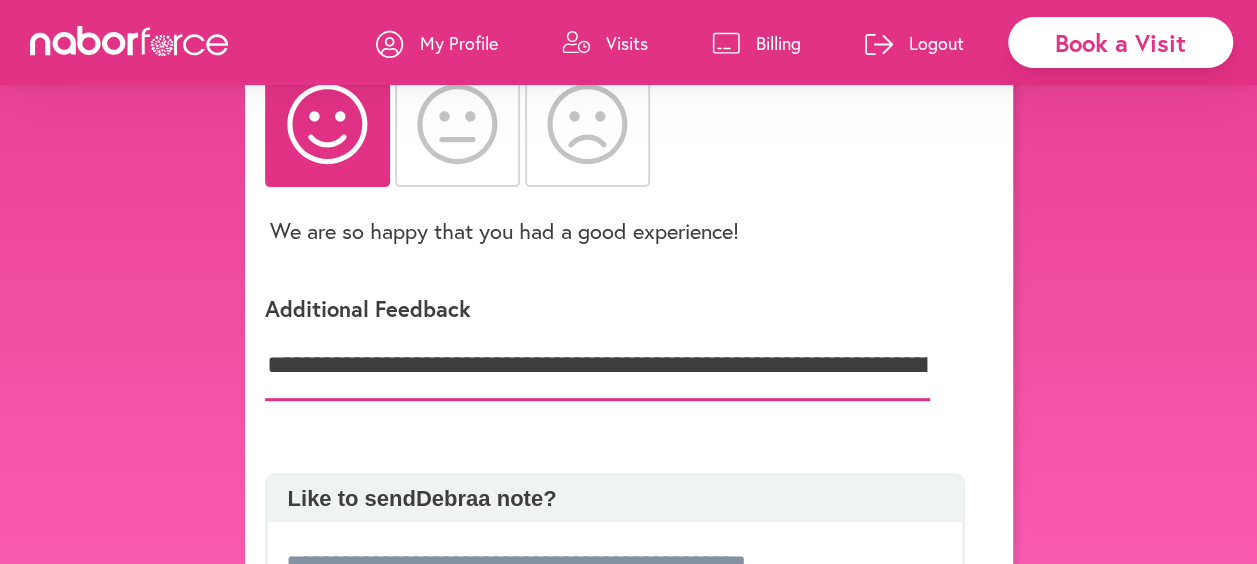 scroll, scrollTop: 321, scrollLeft: 0, axis: vertical 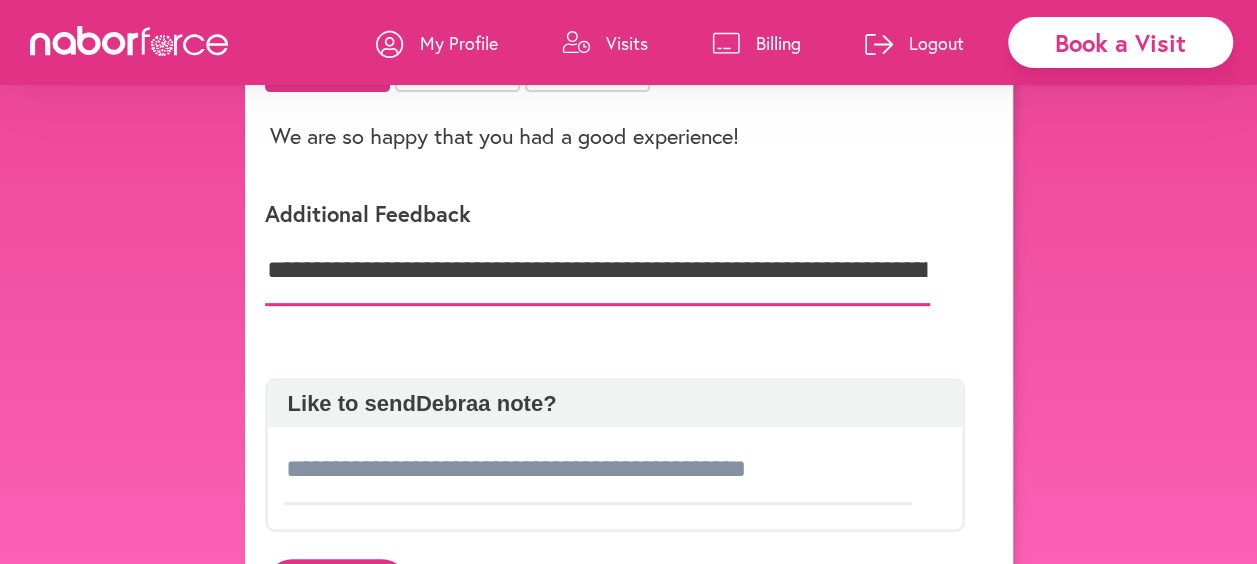 click on "**********" at bounding box center (597, 271) 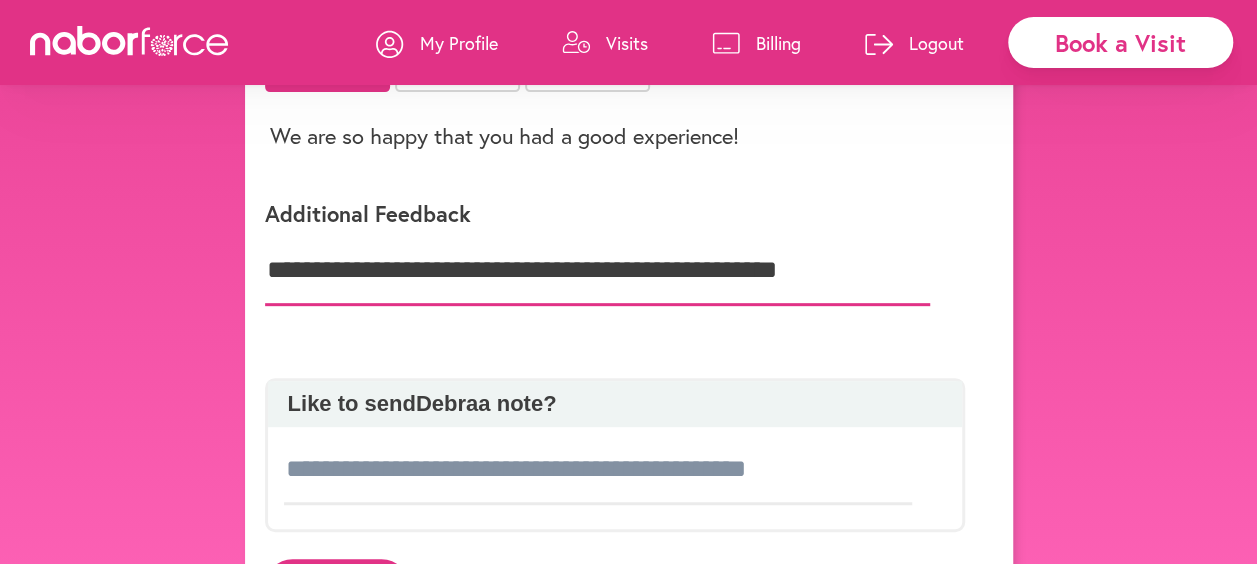 scroll, scrollTop: 0, scrollLeft: 0, axis: both 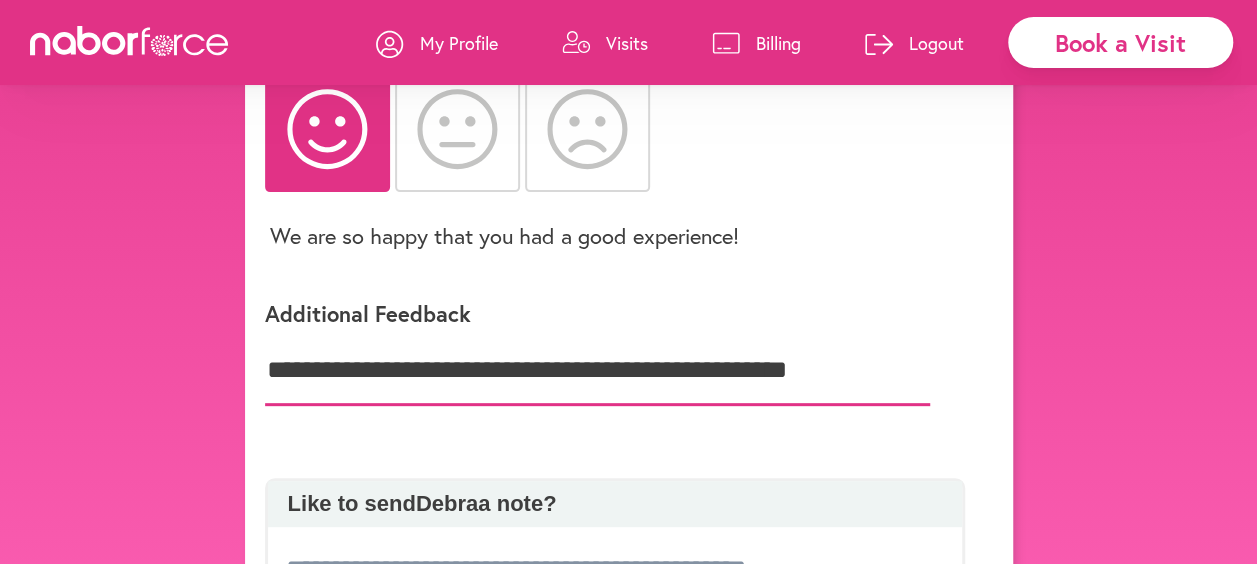 click on "[MASKED_TEXT]" at bounding box center (597, 371) 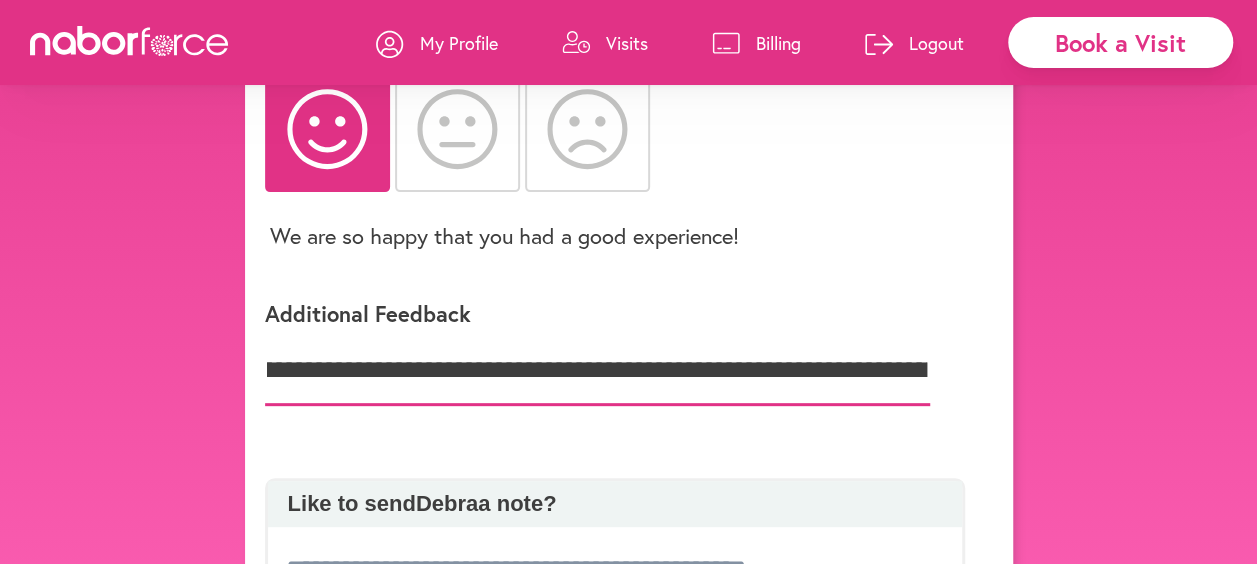 scroll, scrollTop: 0, scrollLeft: 0, axis: both 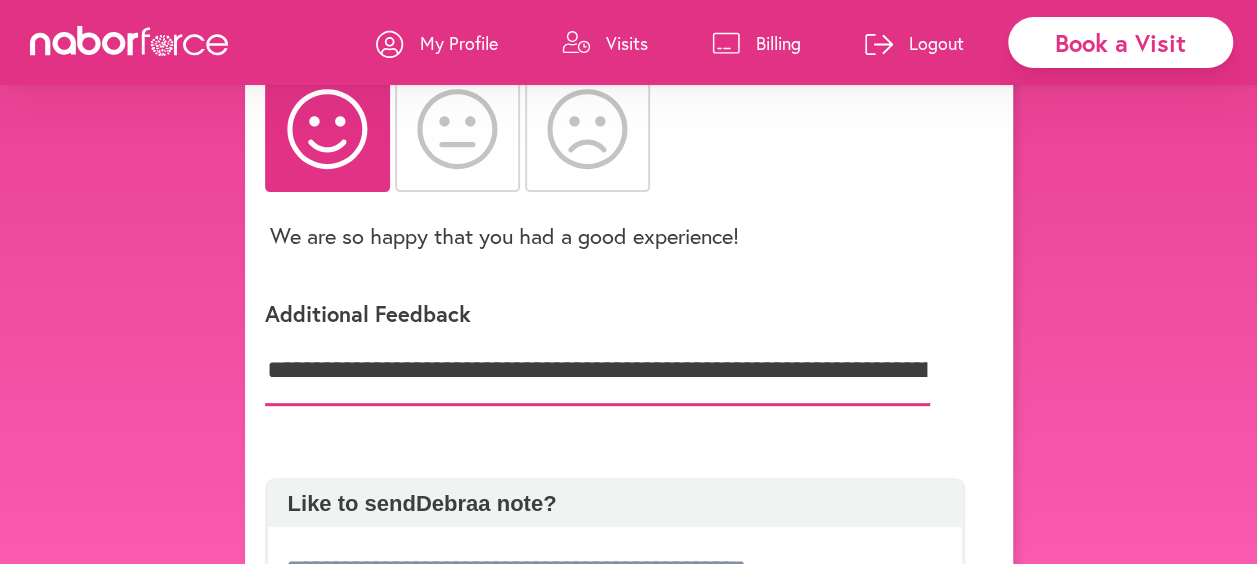 click on "**********" at bounding box center [597, 371] 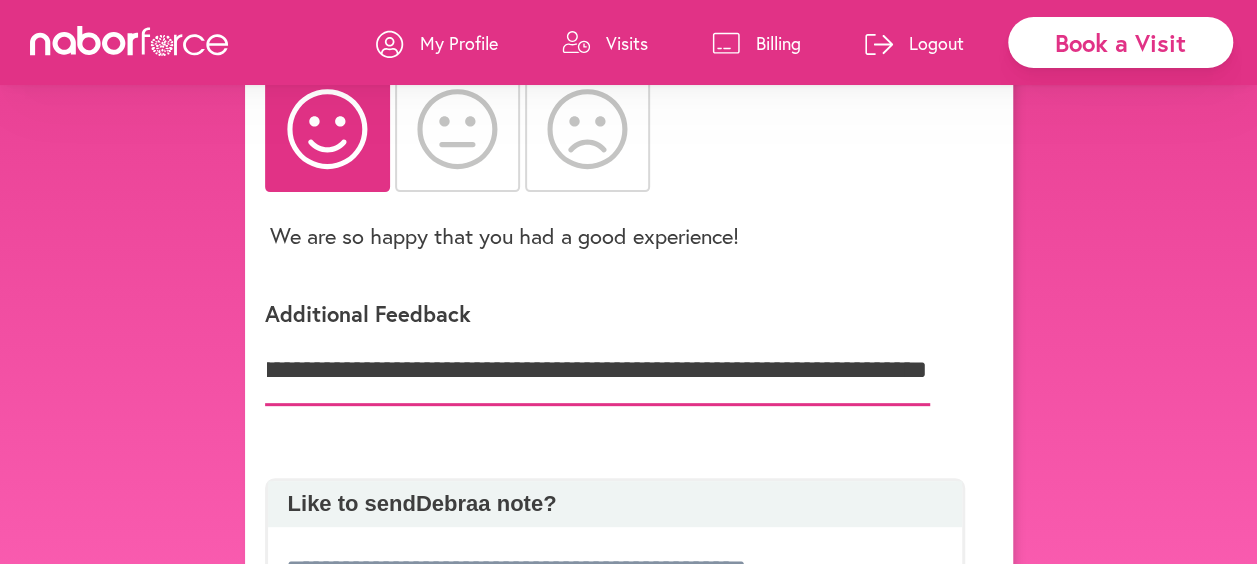 scroll, scrollTop: 0, scrollLeft: 324, axis: horizontal 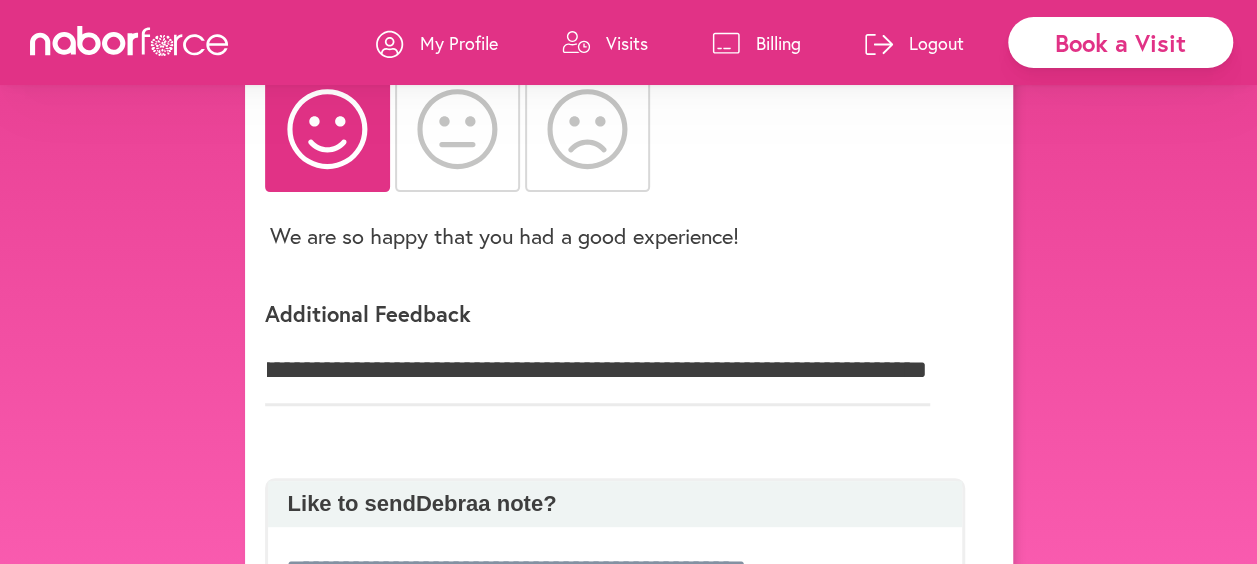 click on "Additional Feedback [MASKED_TEXT]" 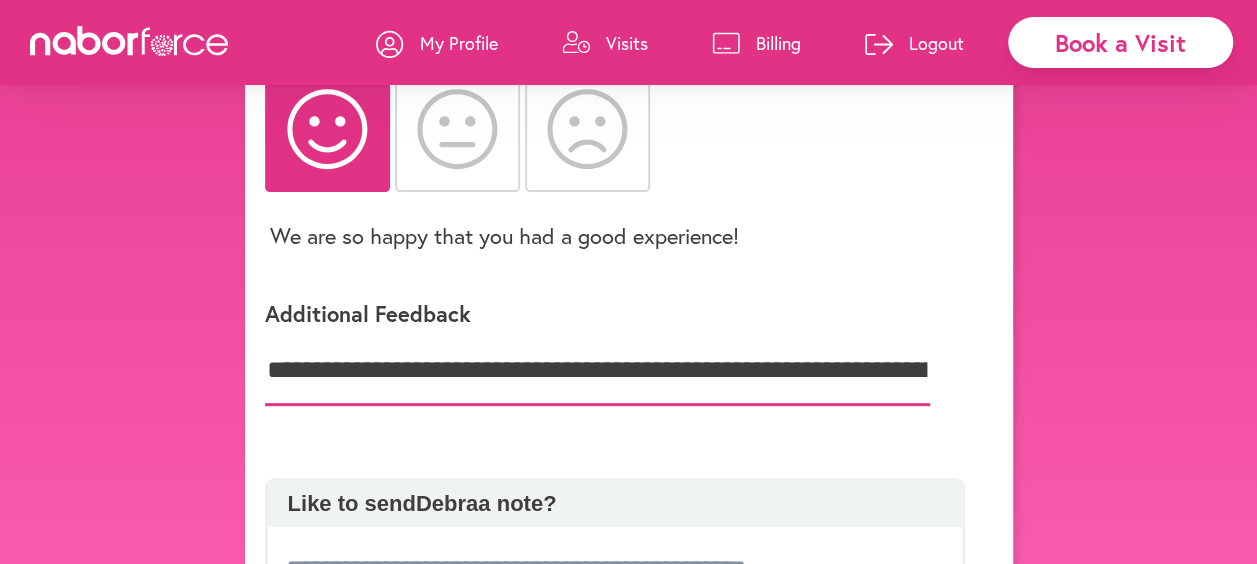 click on "[MASKED_TEXT]" at bounding box center (597, 371) 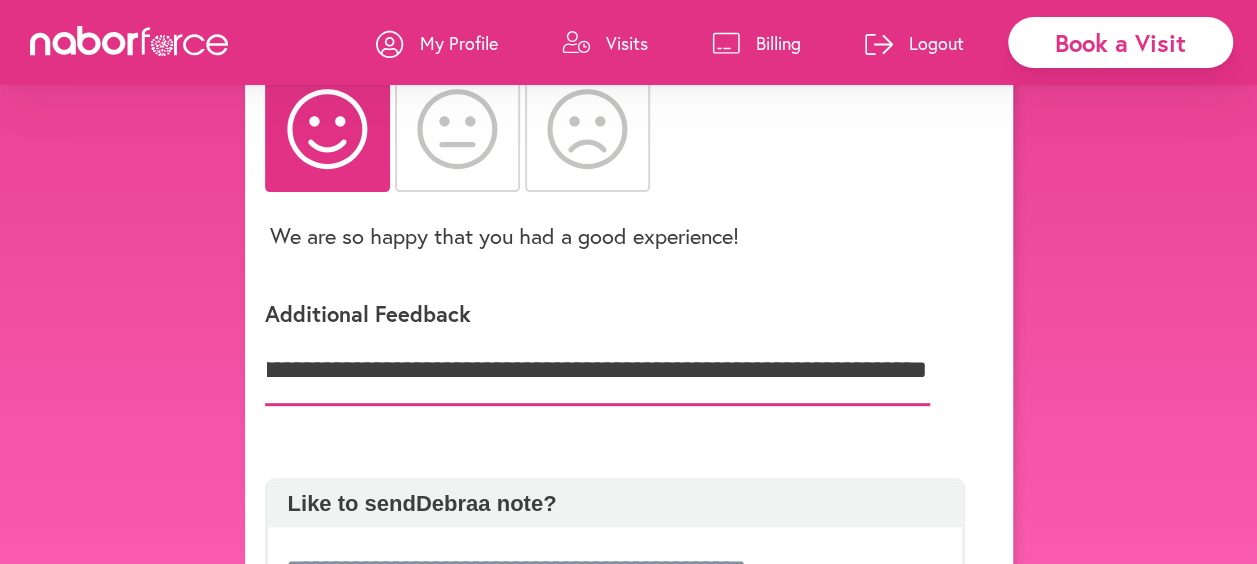 scroll, scrollTop: 0, scrollLeft: 620, axis: horizontal 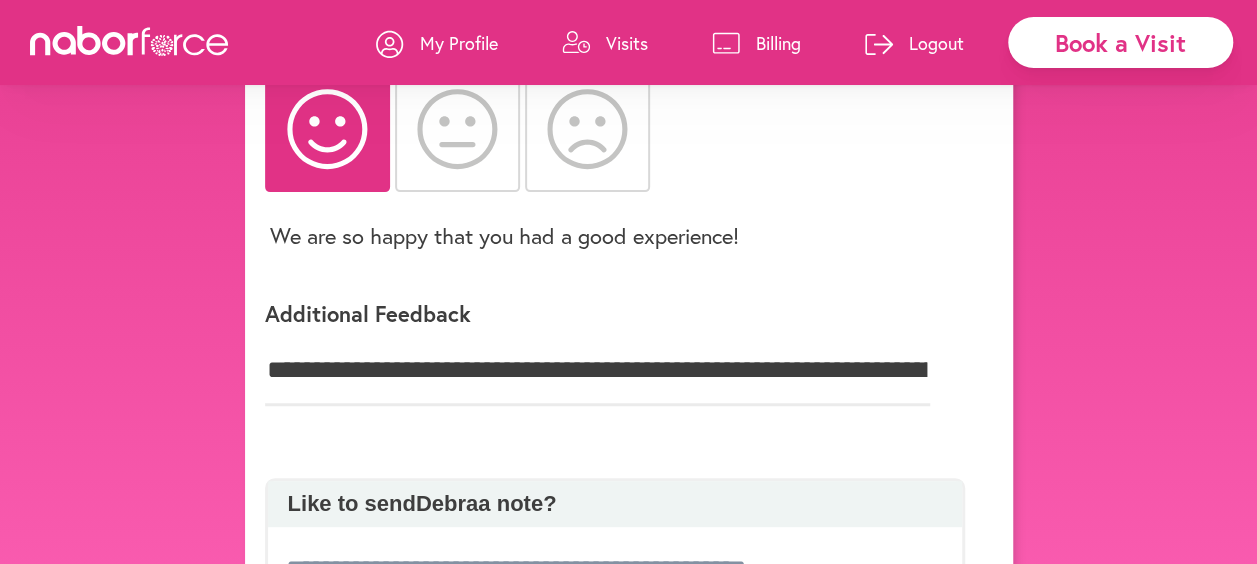 click on "Like to send  [FIRST]  a note?" at bounding box center [615, 504] 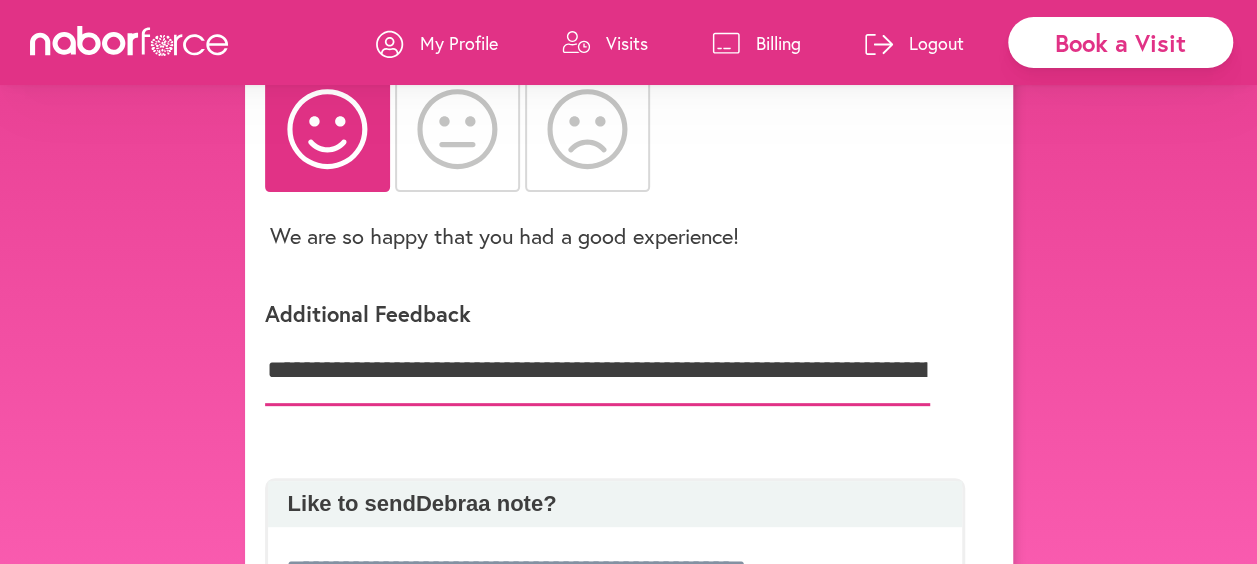 click on "[MASKED_TEXT]" at bounding box center [597, 371] 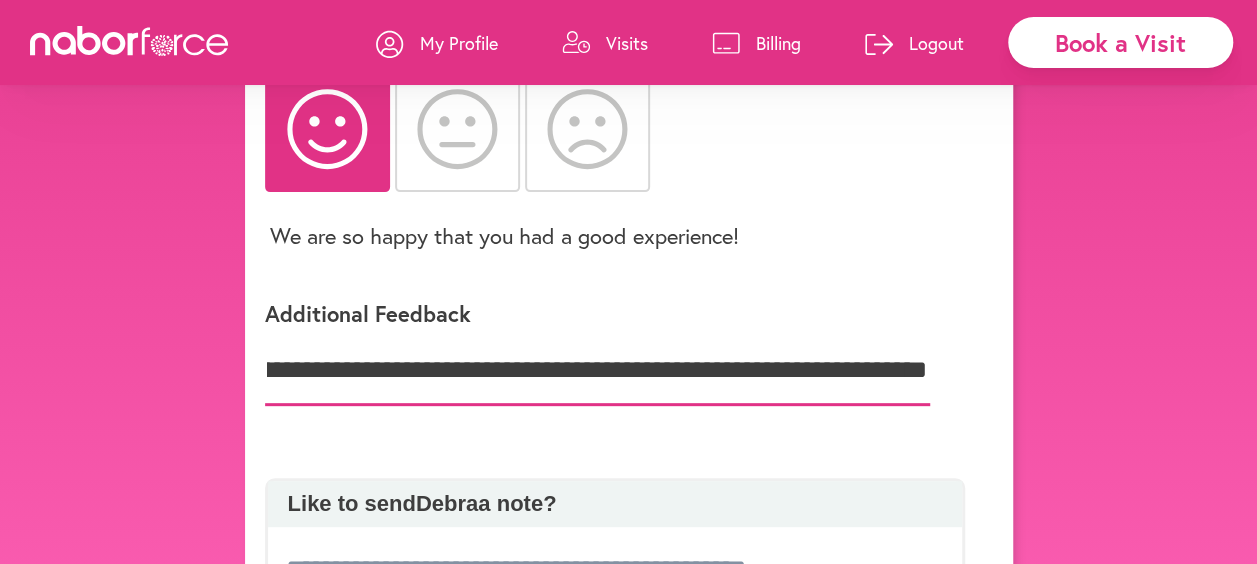 scroll, scrollTop: 0, scrollLeft: 572, axis: horizontal 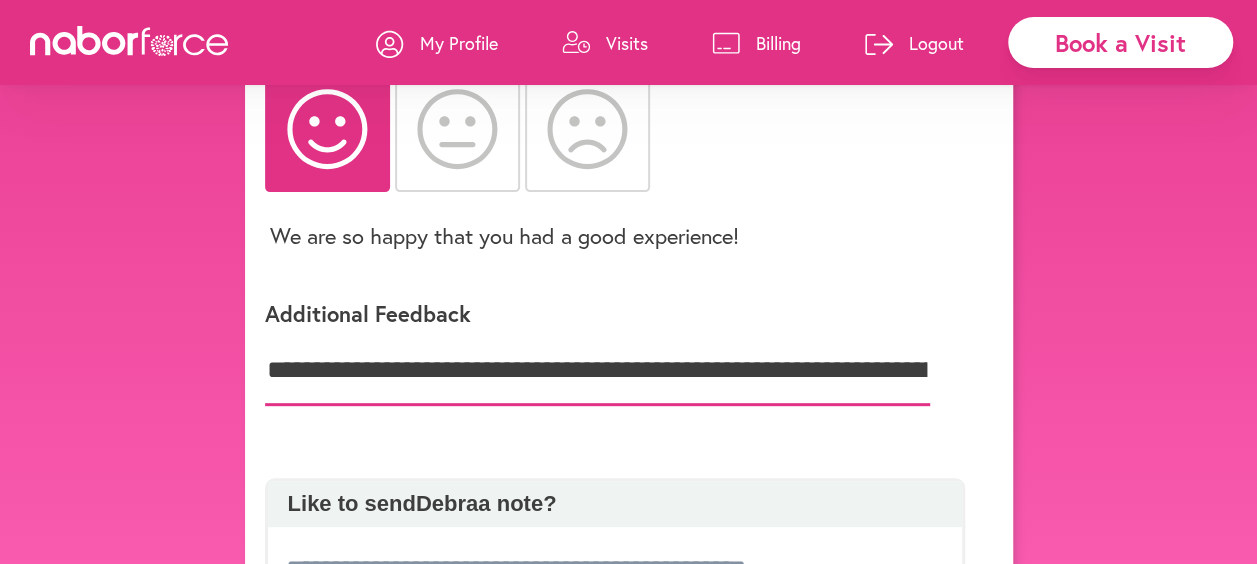 click on "**********" at bounding box center (597, 371) 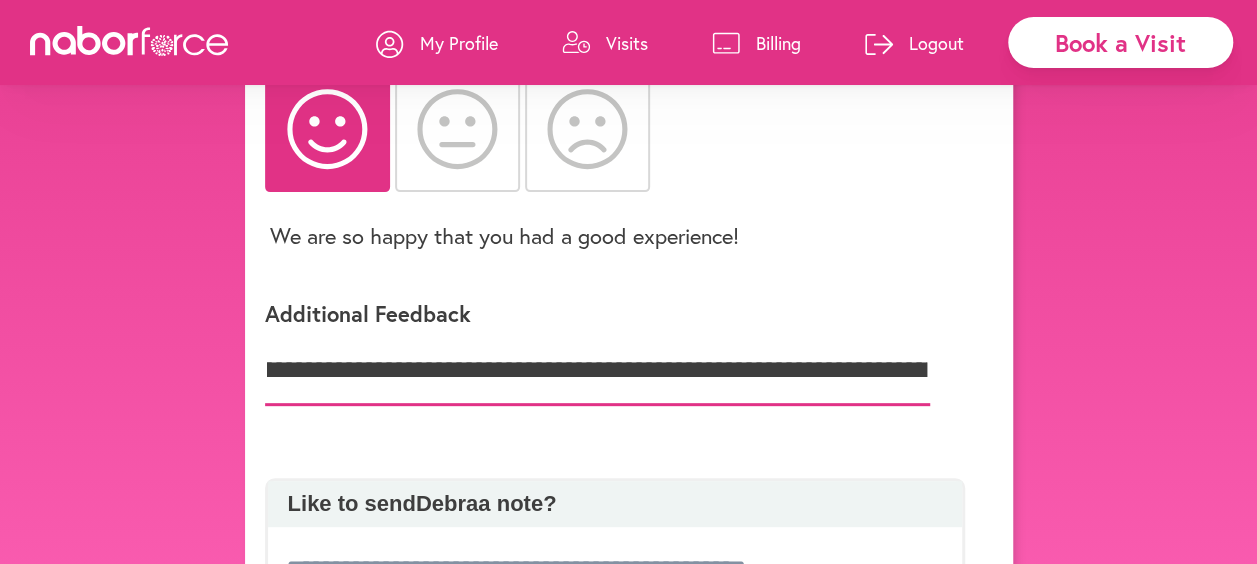 scroll, scrollTop: 0, scrollLeft: 176, axis: horizontal 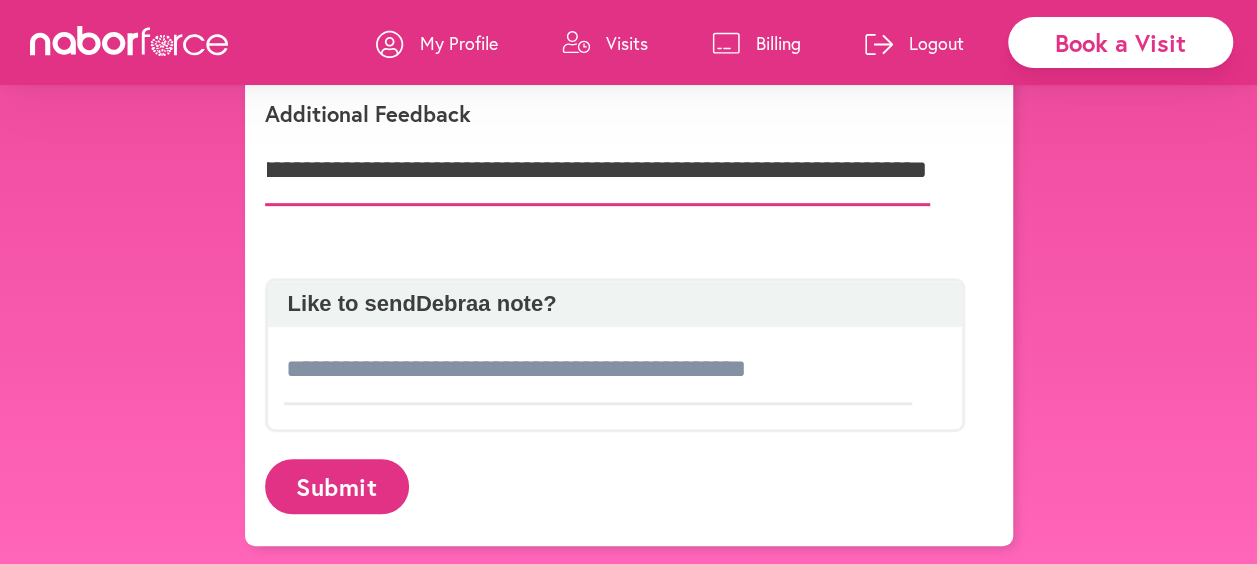 type on "**********" 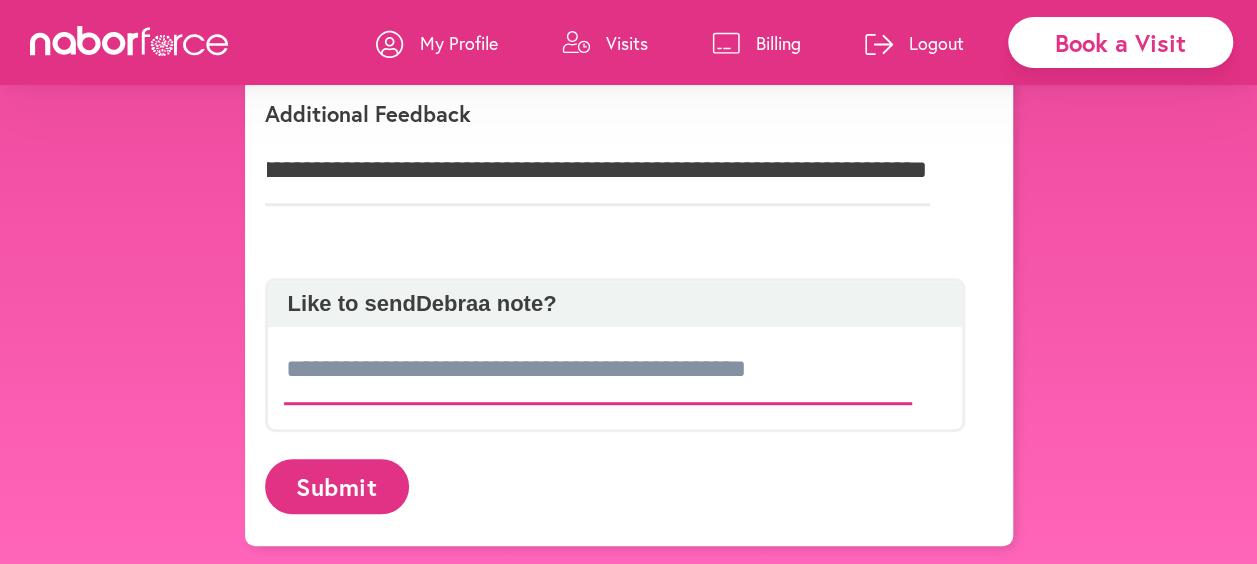 scroll, scrollTop: 0, scrollLeft: 0, axis: both 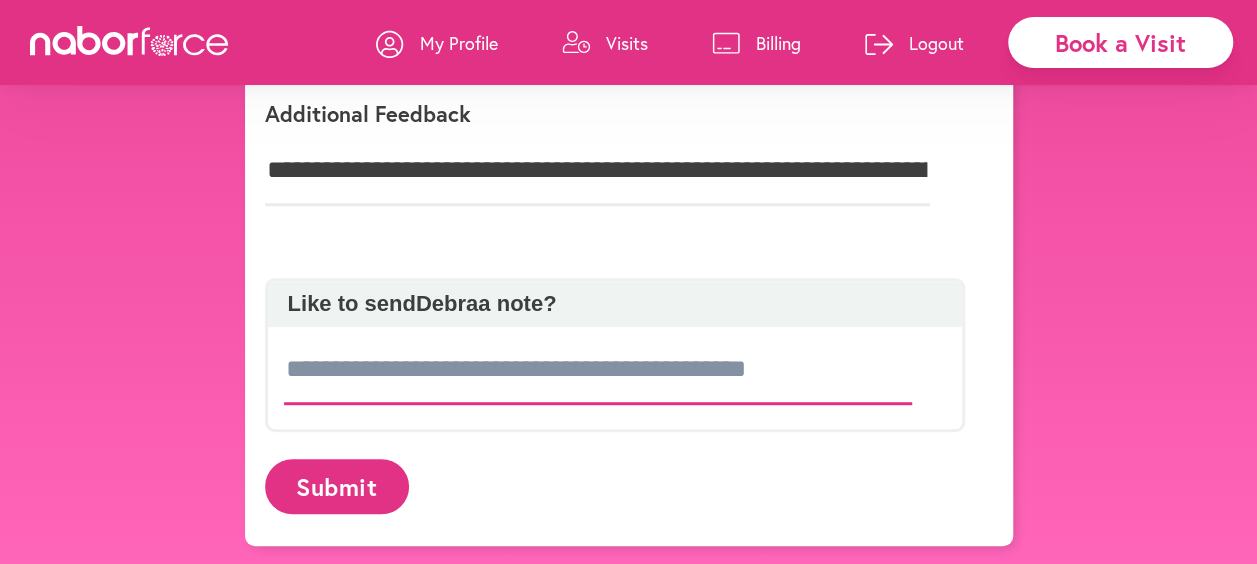 click at bounding box center (598, 370) 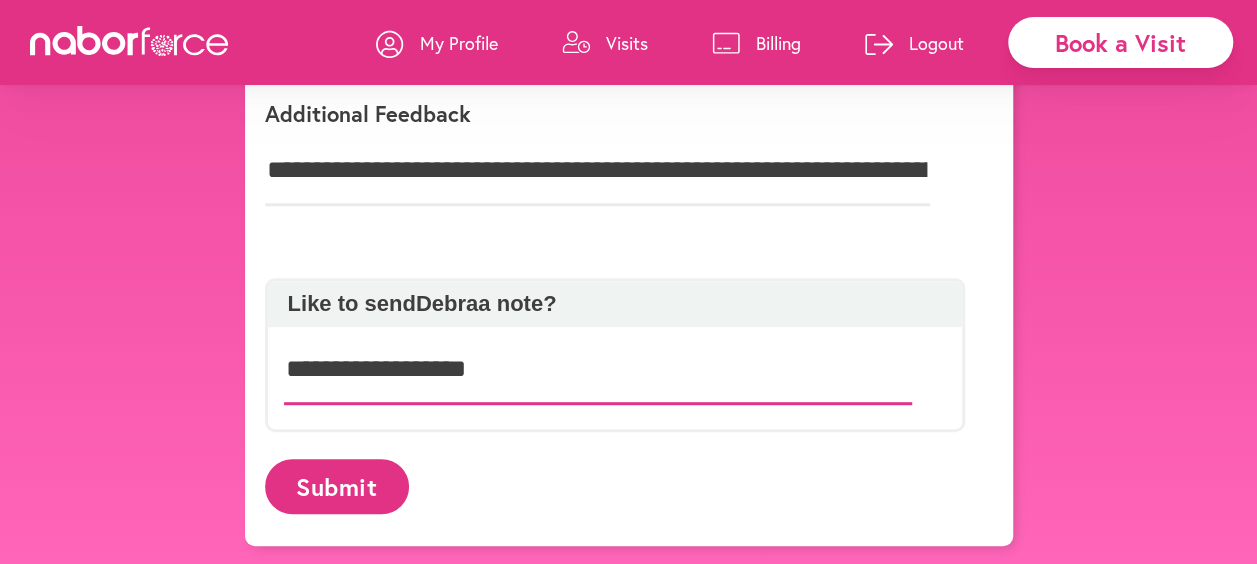 click on "**********" at bounding box center [598, 370] 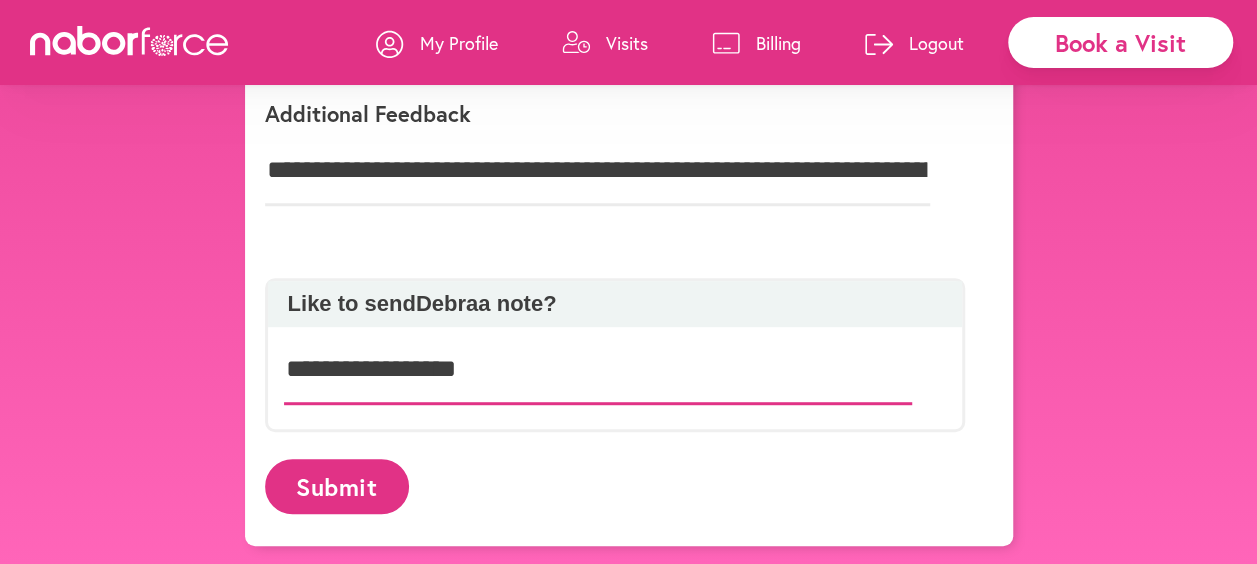 drag, startPoint x: 413, startPoint y: 370, endPoint x: 563, endPoint y: 372, distance: 150.01334 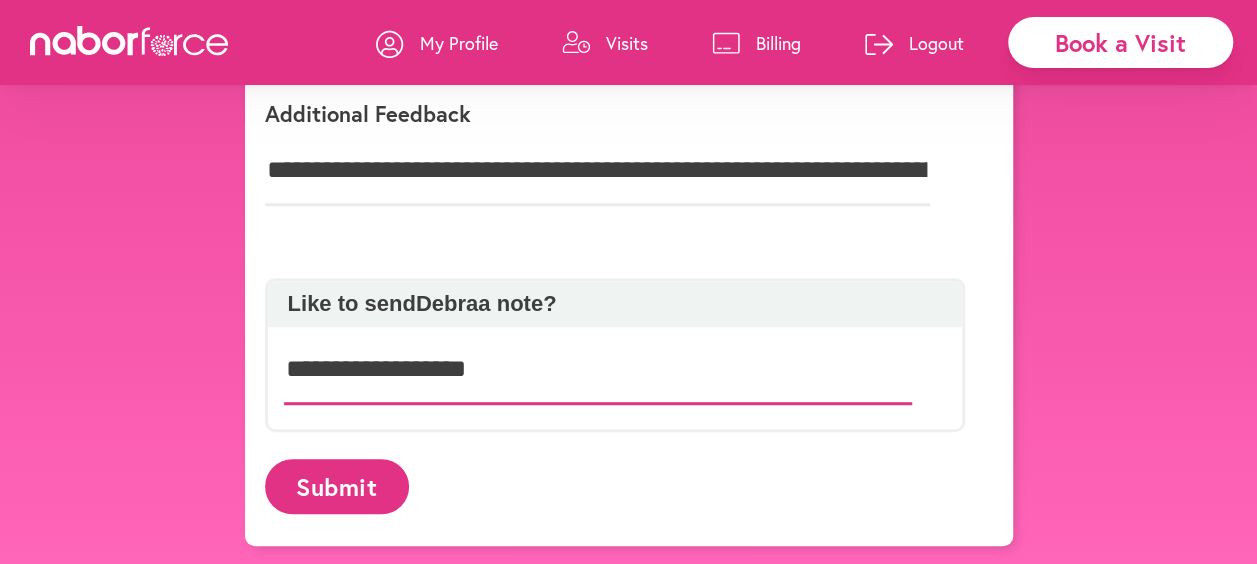 click on "**********" at bounding box center (598, 370) 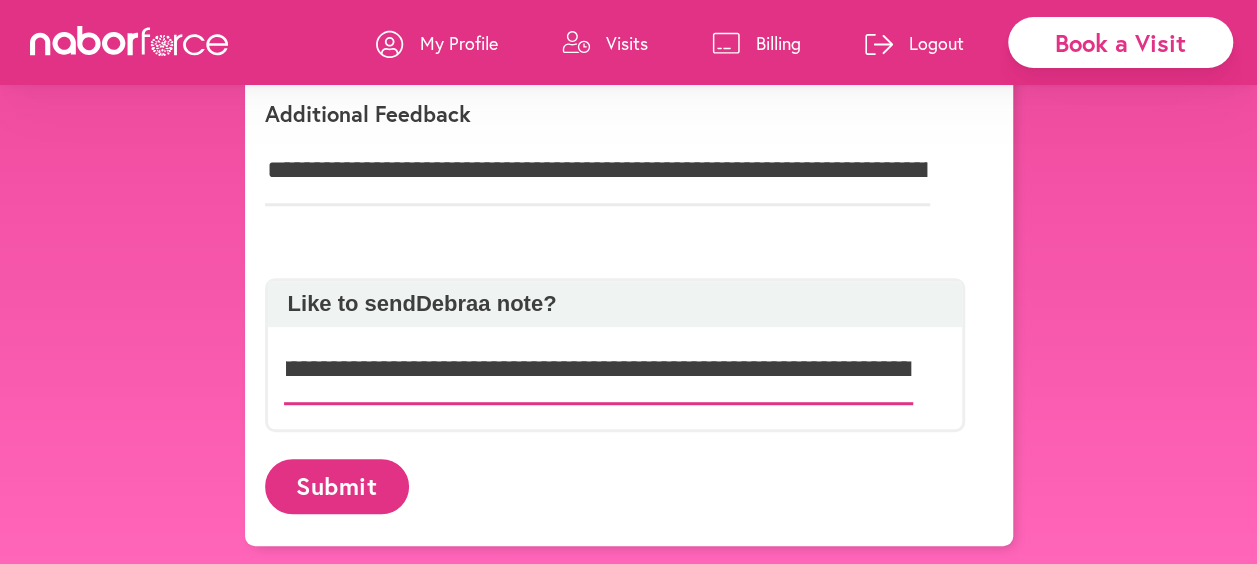 scroll, scrollTop: 0, scrollLeft: 0, axis: both 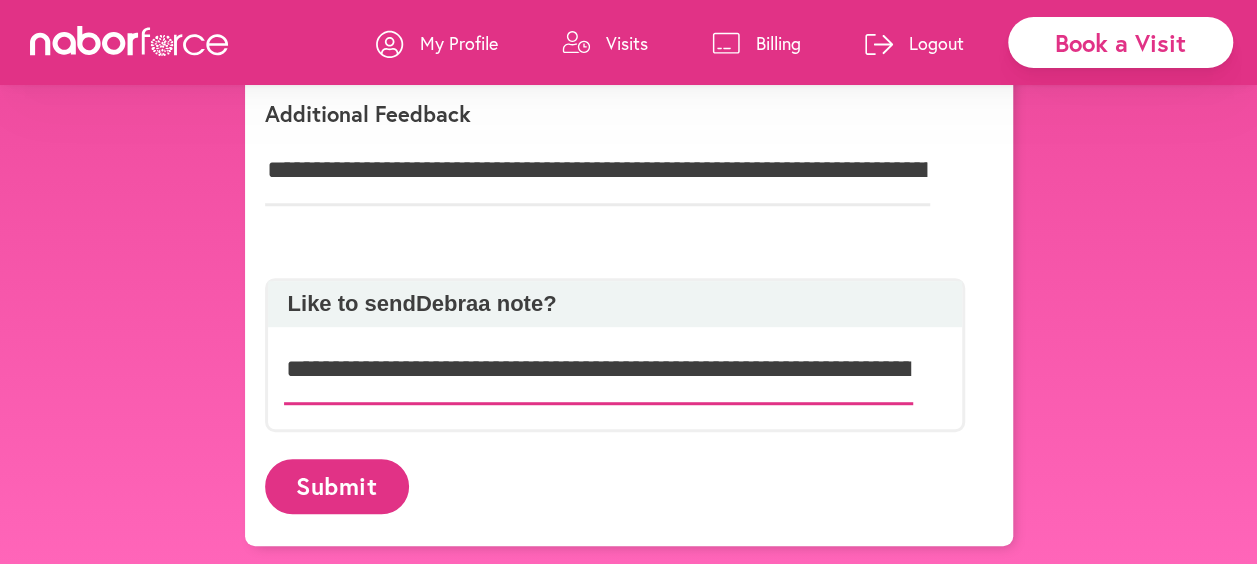 click on "**********" at bounding box center (599, 370) 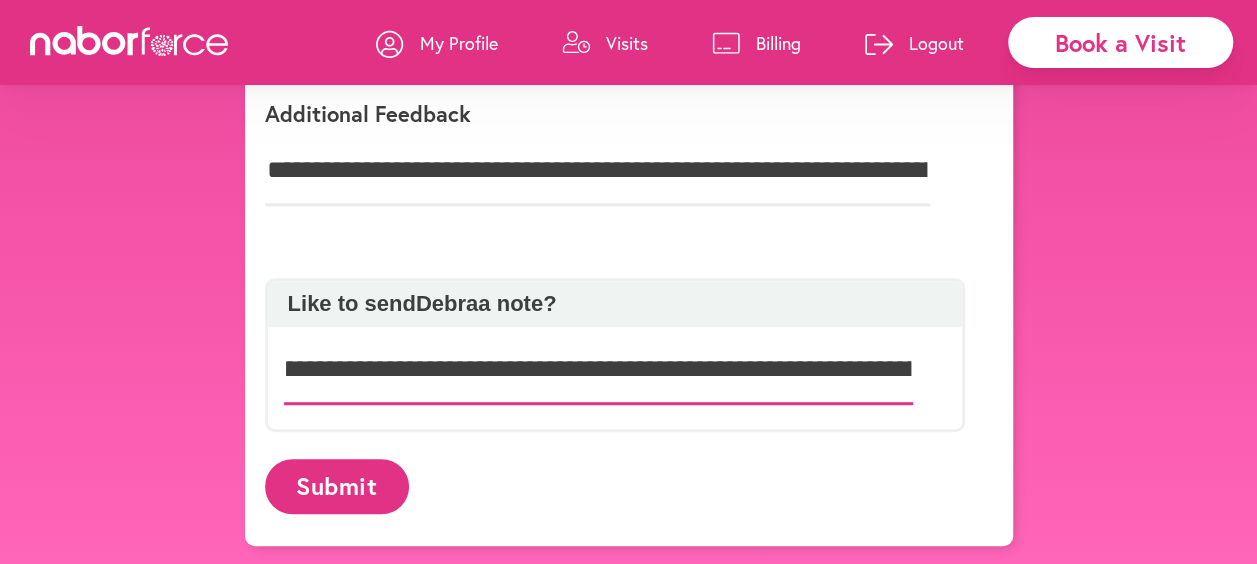 scroll, scrollTop: 0, scrollLeft: 935, axis: horizontal 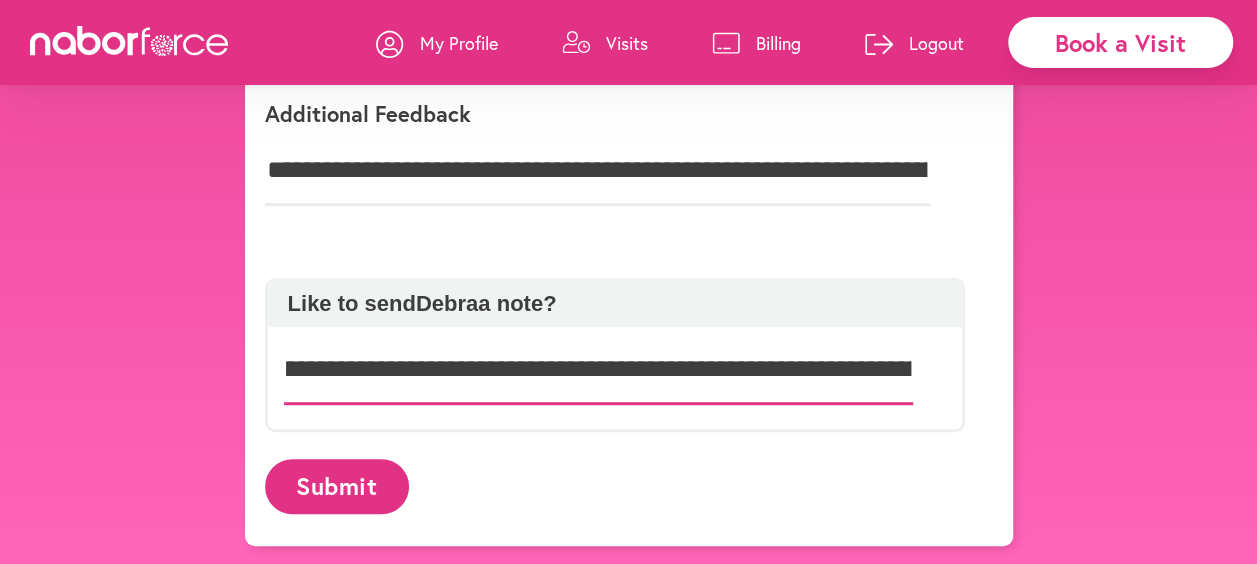 click on "**********" at bounding box center (599, 370) 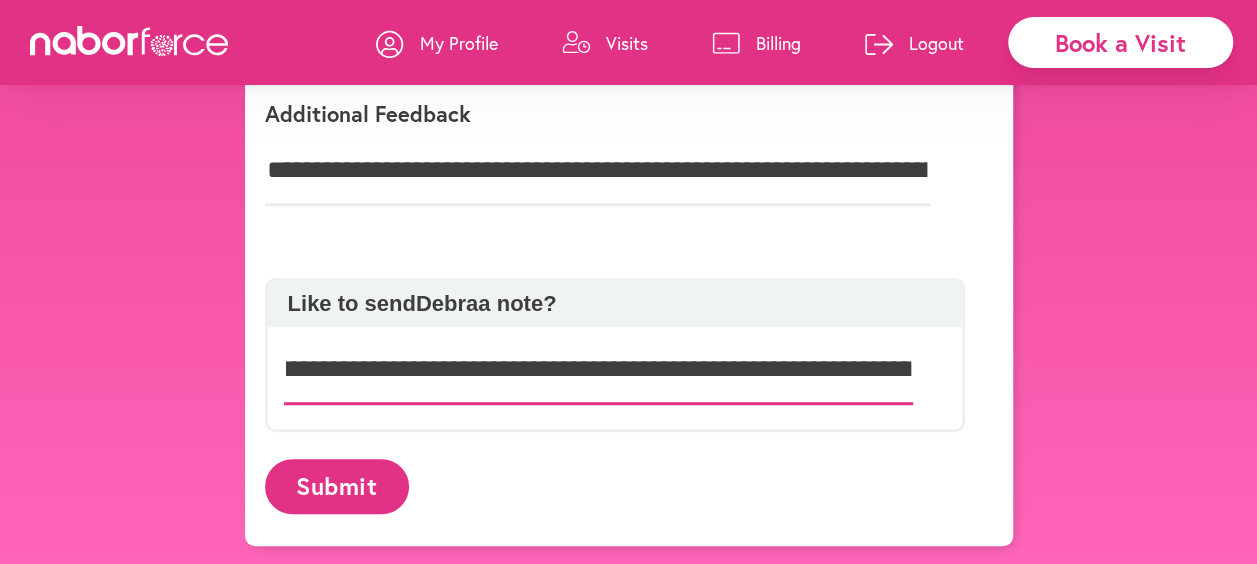 scroll, scrollTop: 0, scrollLeft: 934, axis: horizontal 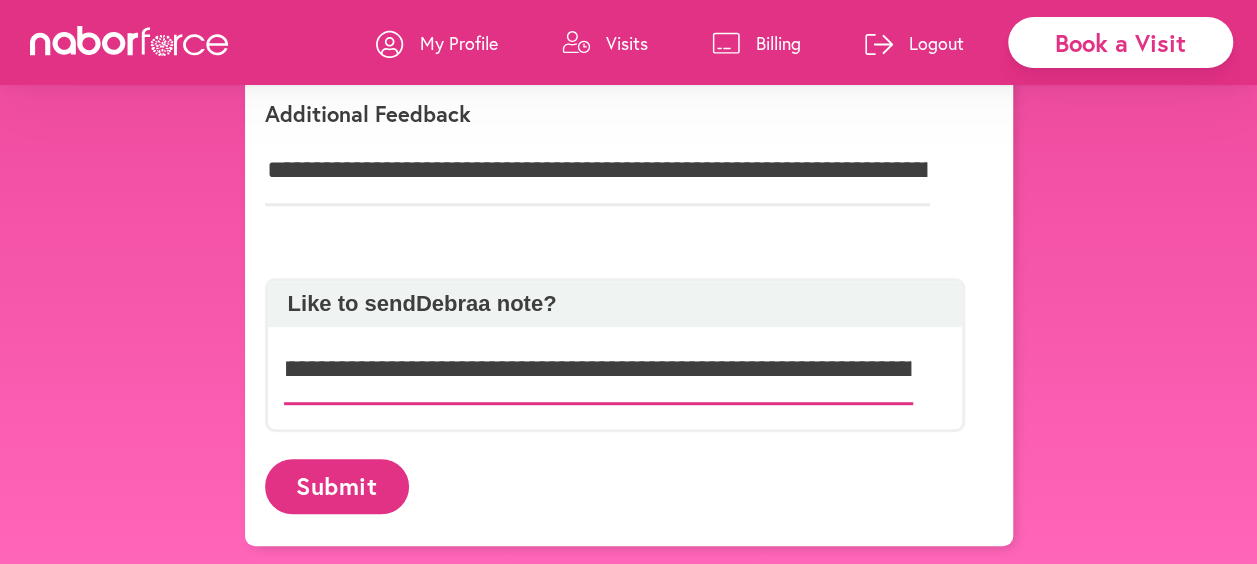 click on "**********" at bounding box center (599, 370) 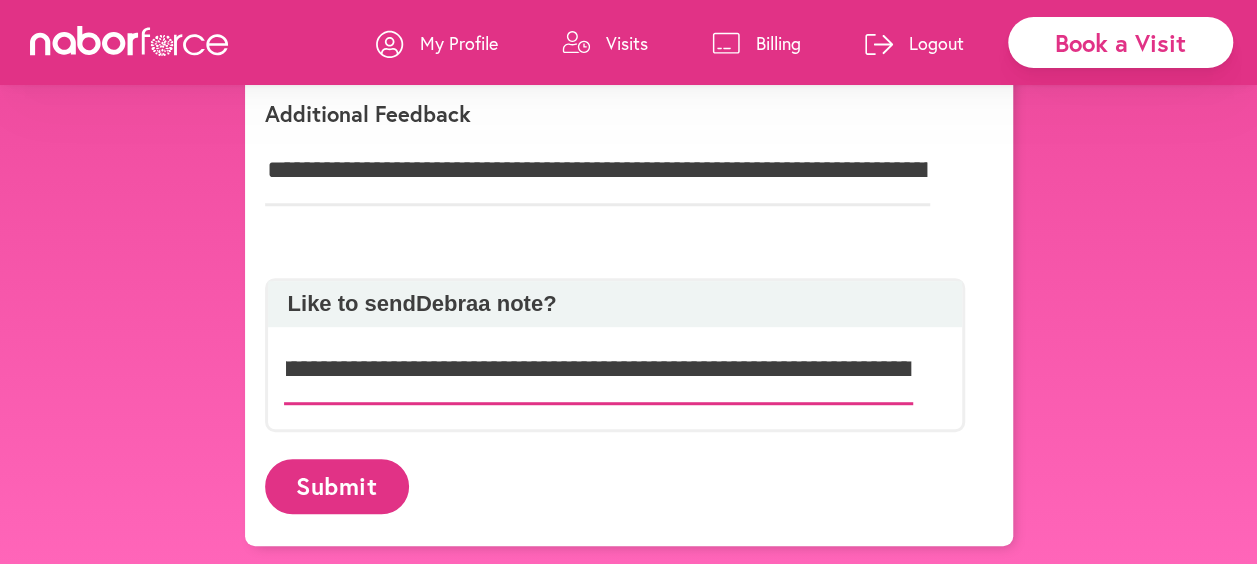 scroll, scrollTop: 0, scrollLeft: 1320, axis: horizontal 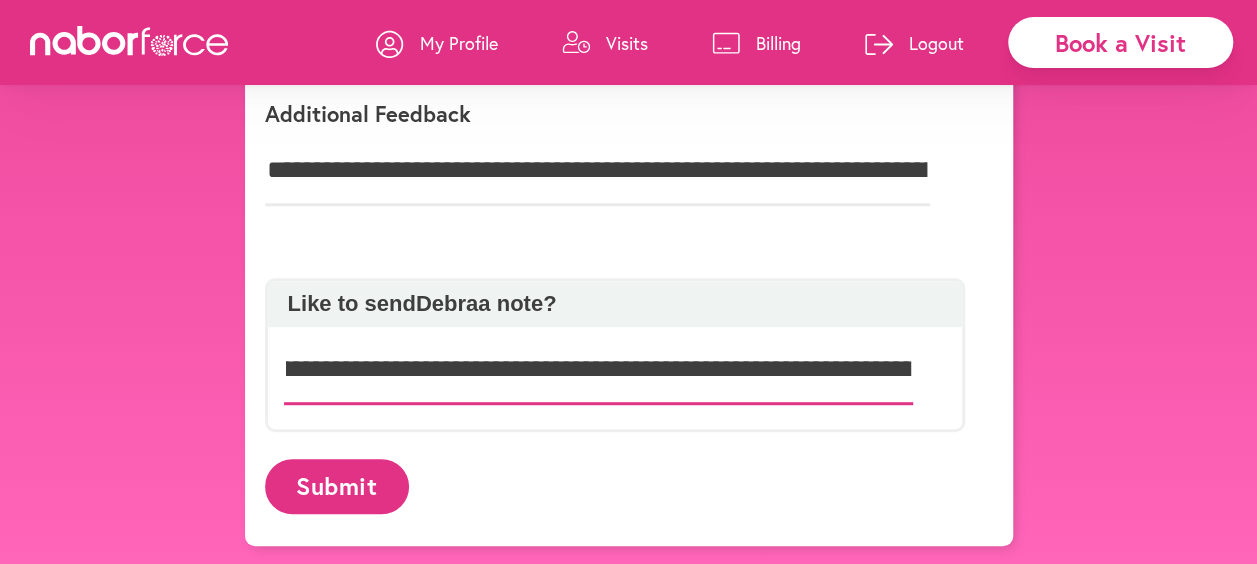 click on "**********" at bounding box center (599, 370) 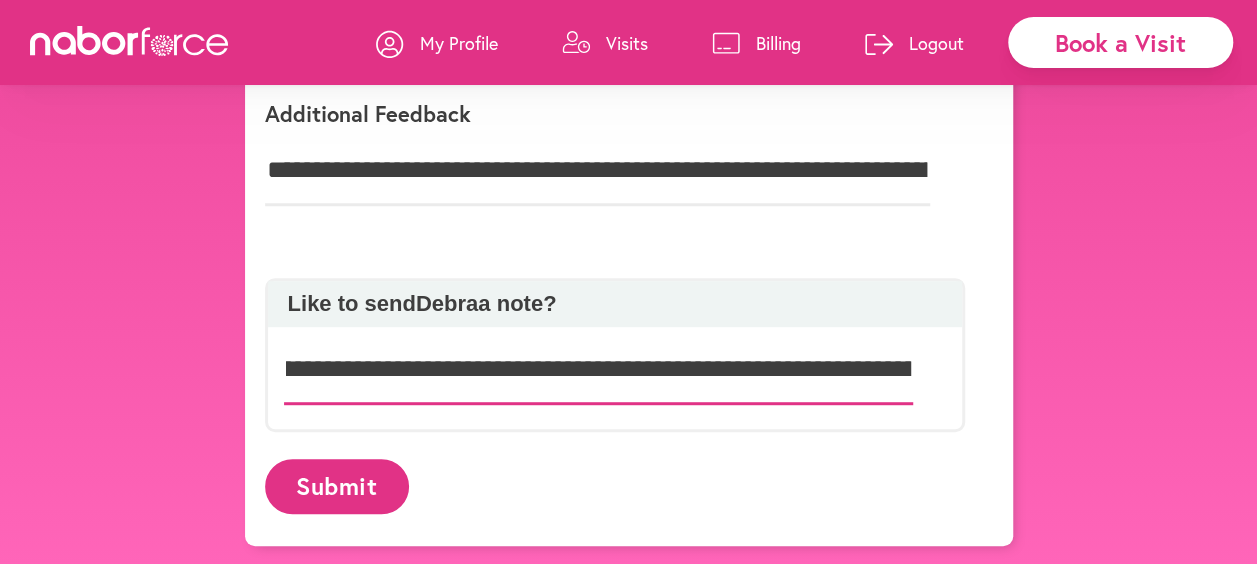 click on "**********" at bounding box center [599, 370] 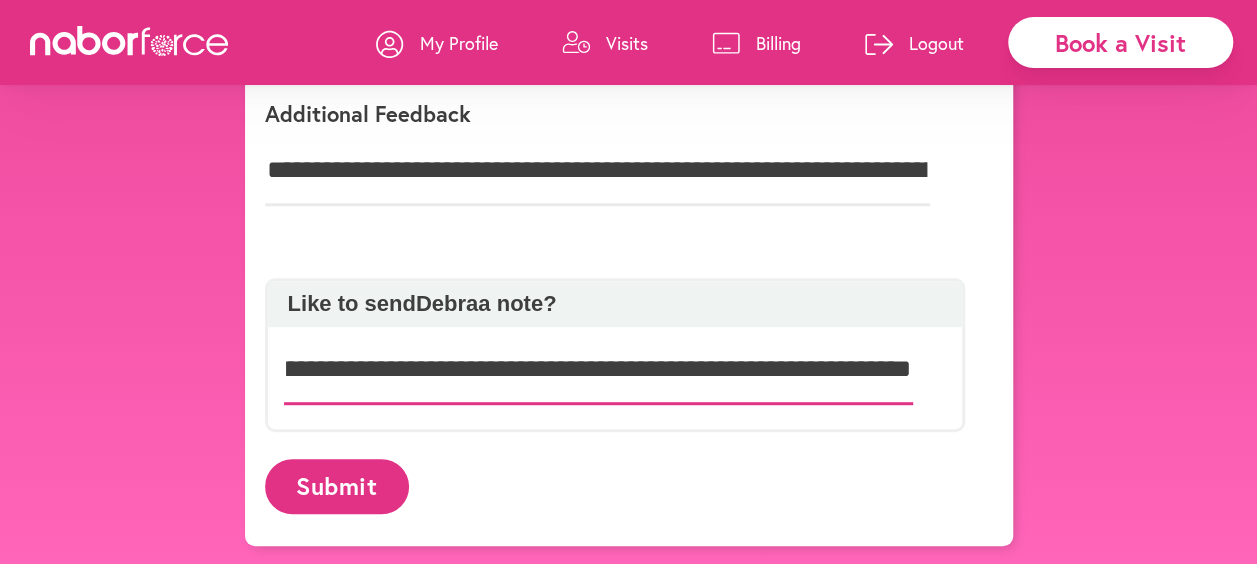 scroll, scrollTop: 0, scrollLeft: 3017, axis: horizontal 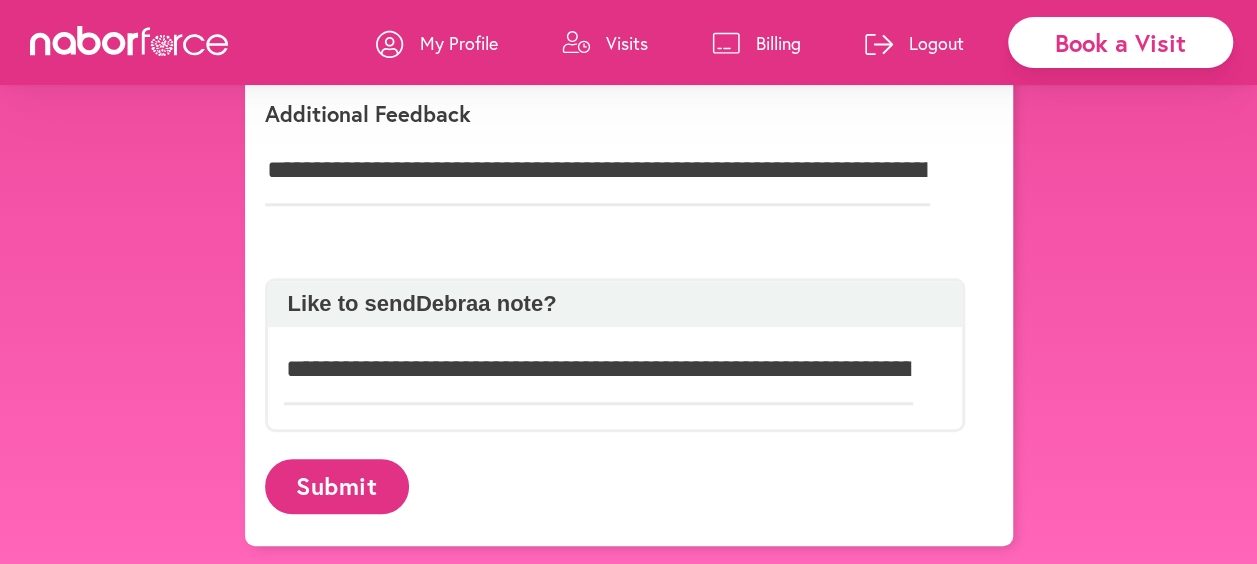 drag, startPoint x: 865, startPoint y: 369, endPoint x: 930, endPoint y: 366, distance: 65.06919 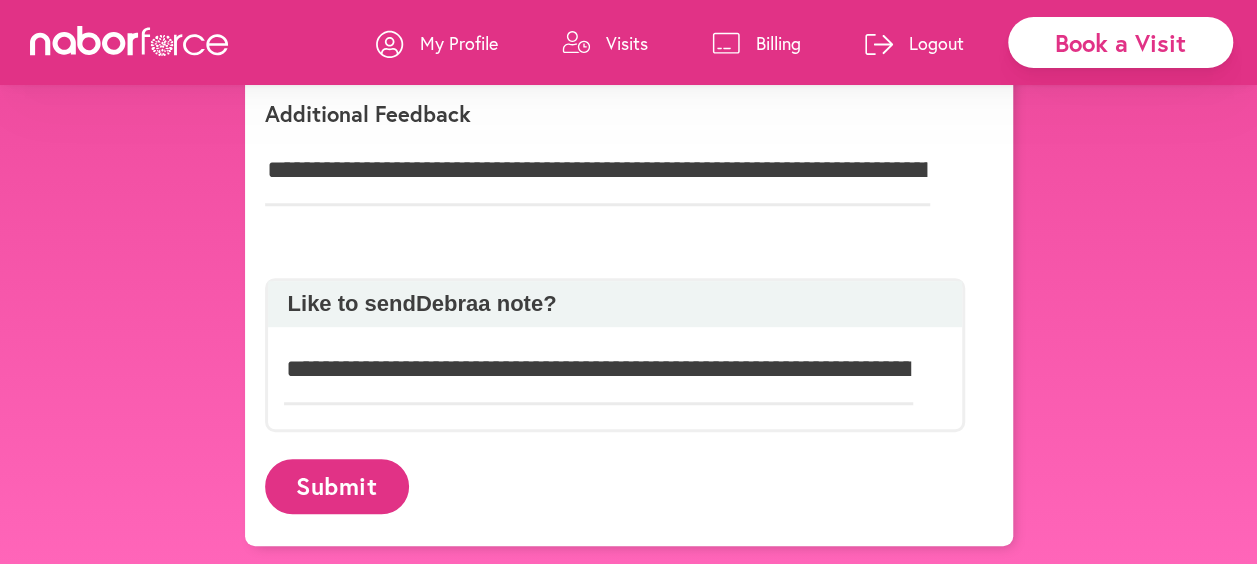 click on "Like to send  [FIRST]  a note? [MASKED_TEXT]" 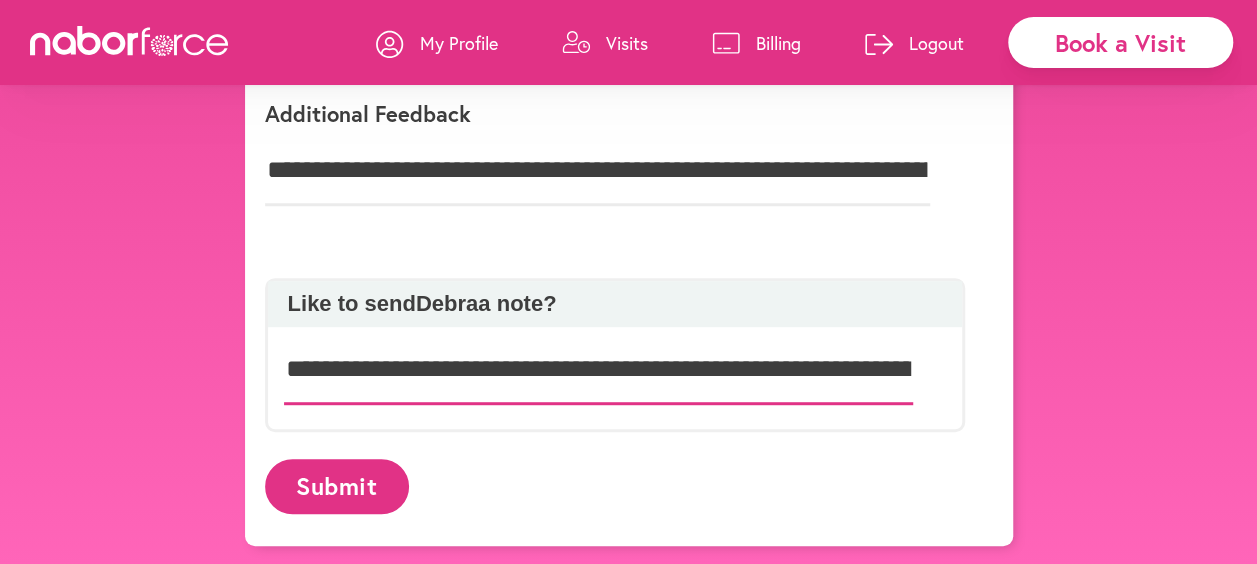 click on "**********" at bounding box center (599, 370) 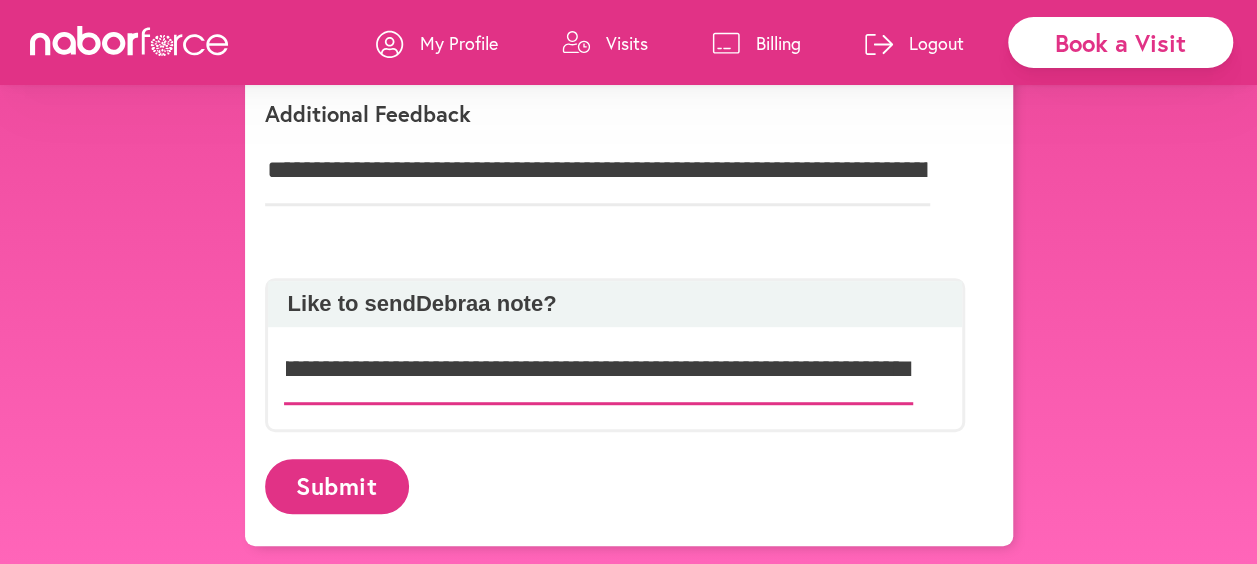 scroll, scrollTop: 0, scrollLeft: 2686, axis: horizontal 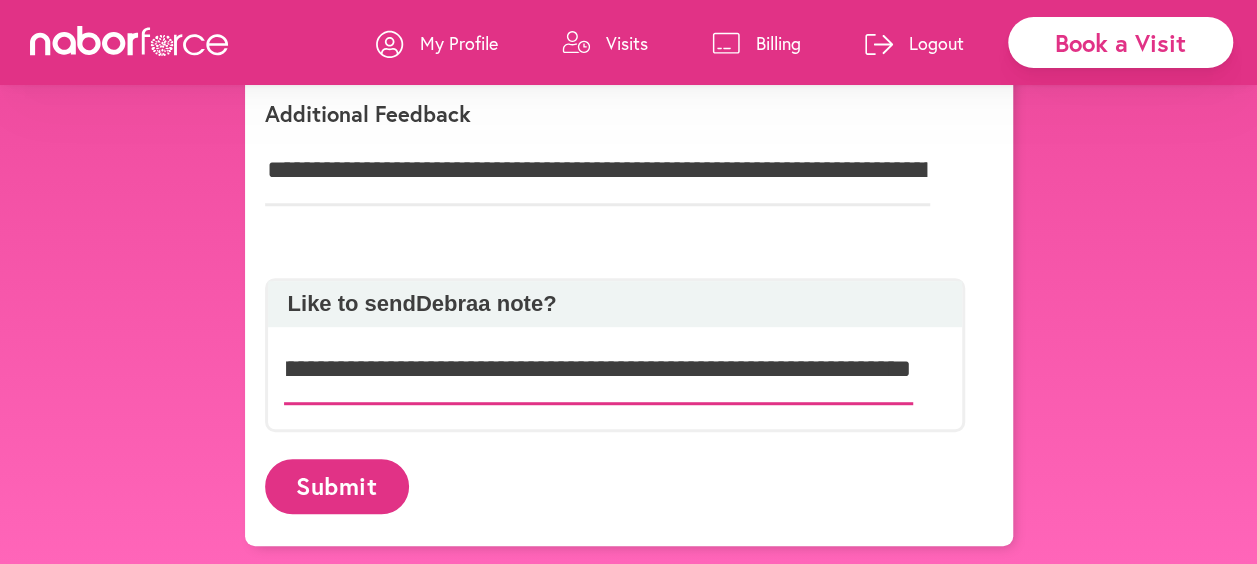 click on "**********" at bounding box center (599, 370) 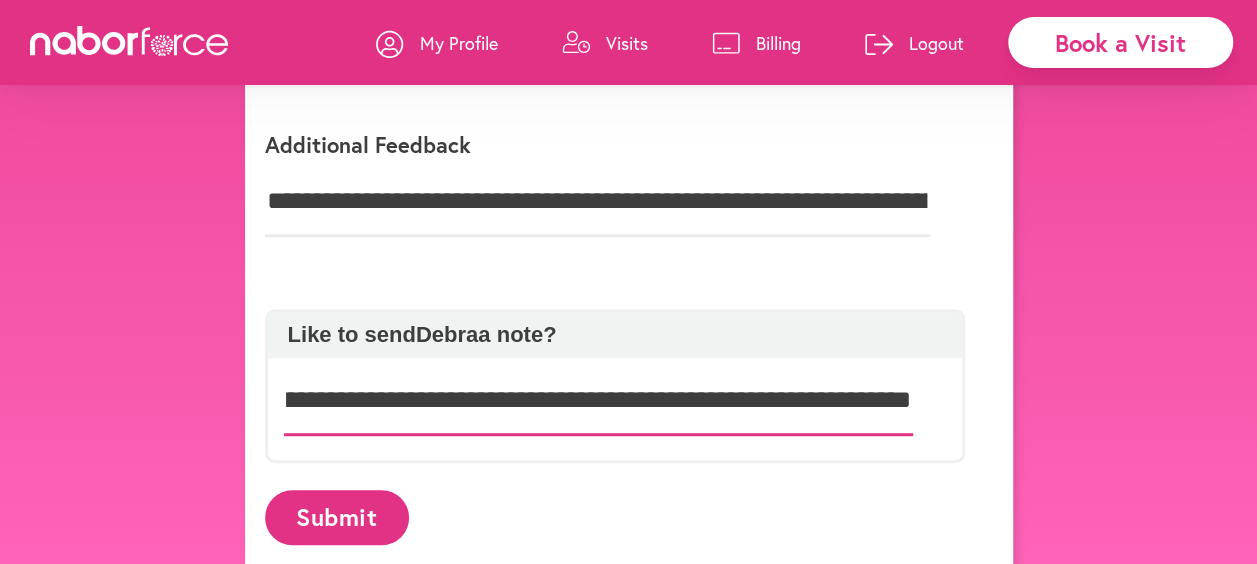 scroll, scrollTop: 421, scrollLeft: 0, axis: vertical 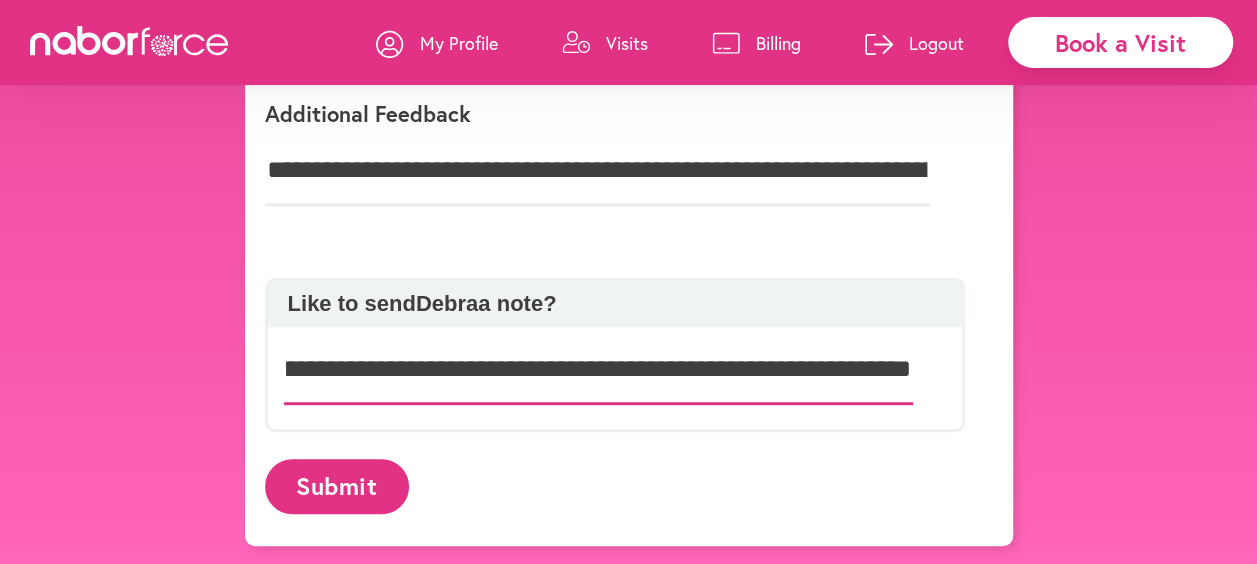 type on "**********" 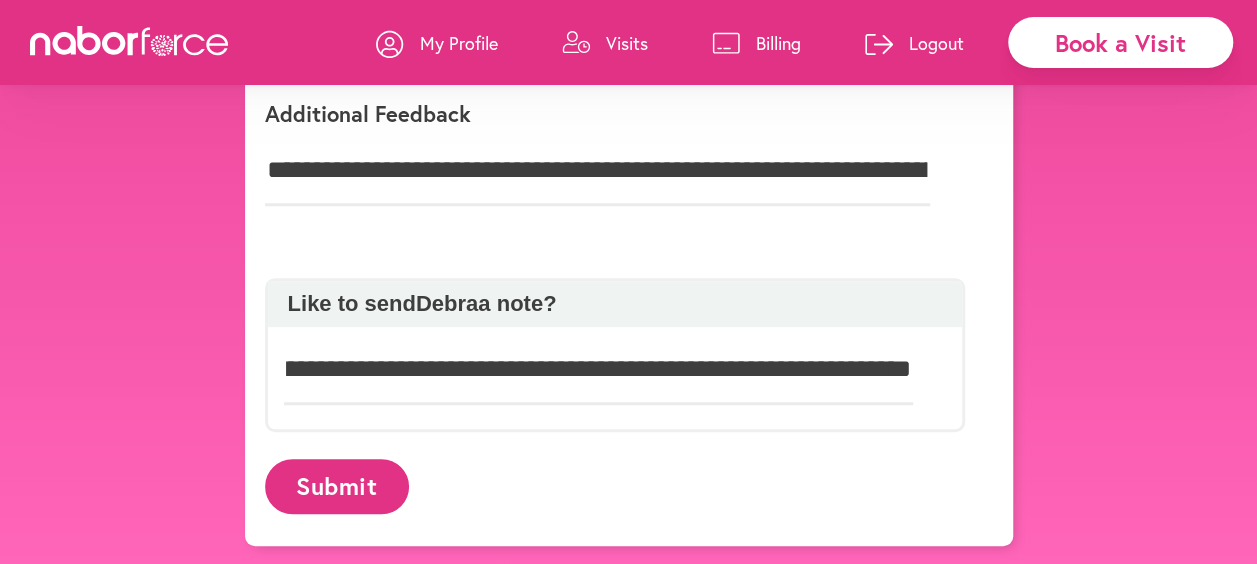 scroll, scrollTop: 0, scrollLeft: 0, axis: both 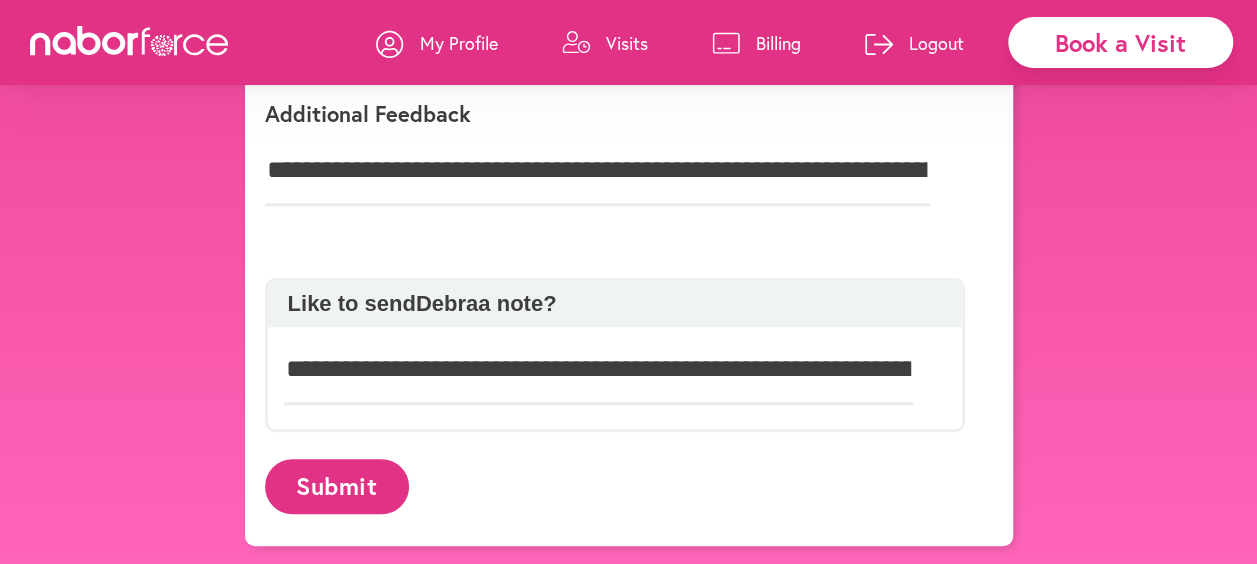click on "Submit" at bounding box center (337, 486) 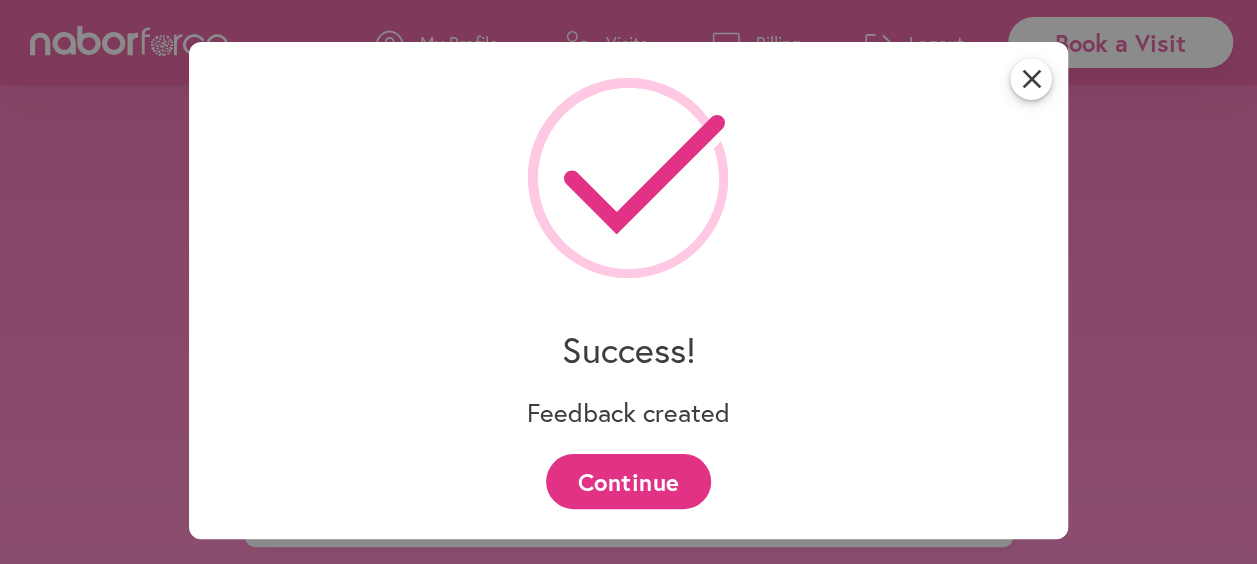 scroll, scrollTop: 421, scrollLeft: 0, axis: vertical 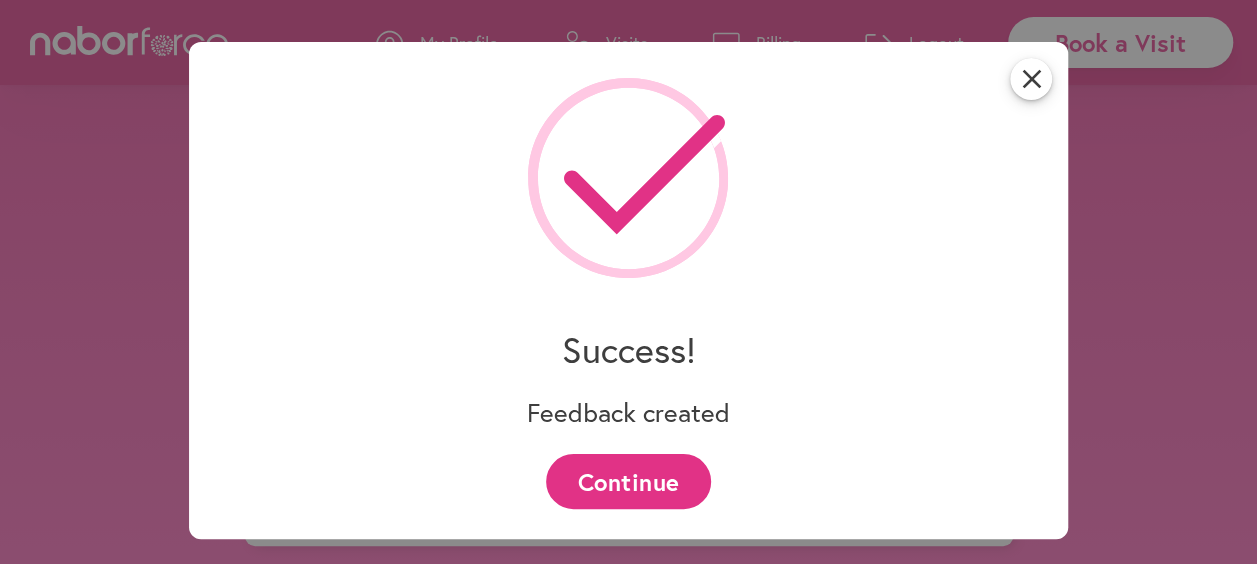 click on "Continue" at bounding box center (628, 481) 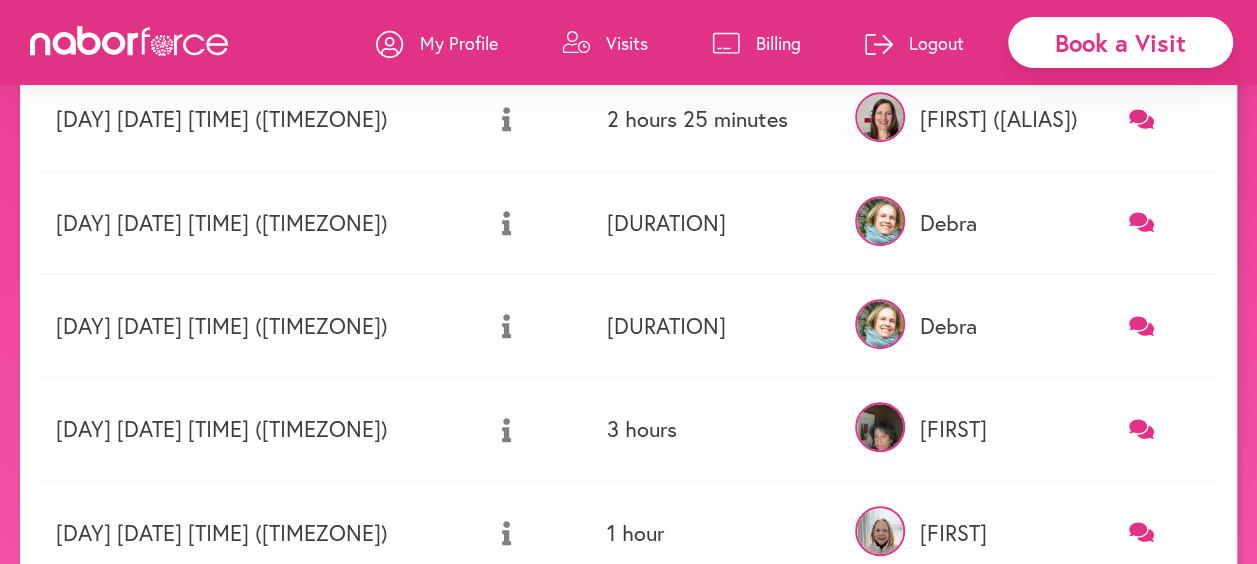 scroll, scrollTop: 0, scrollLeft: 0, axis: both 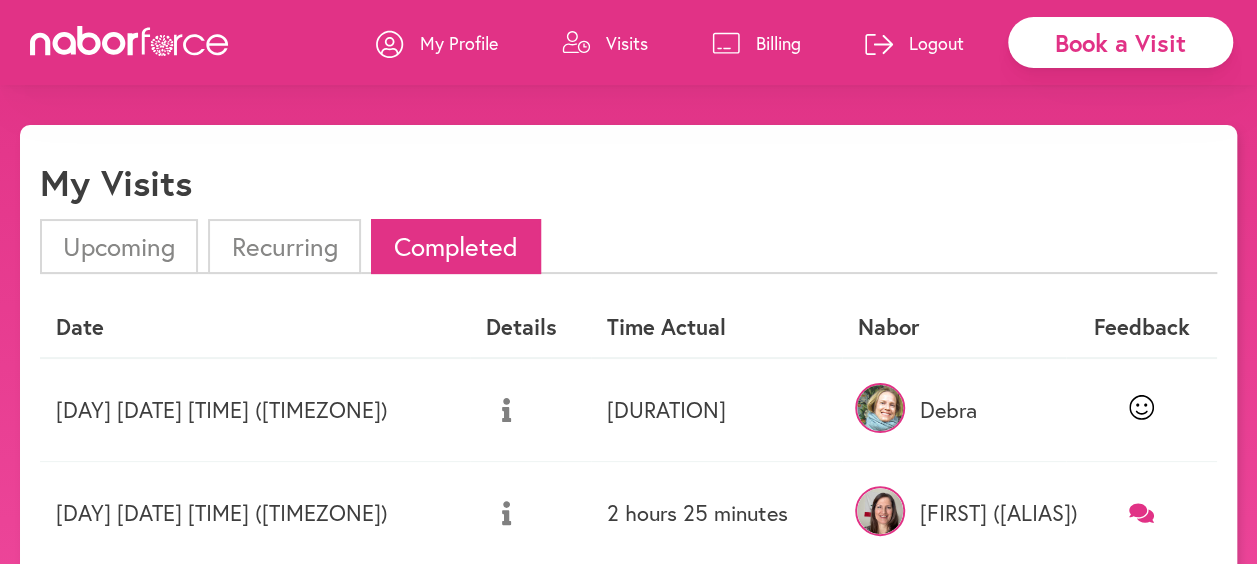 click on "Logout" at bounding box center (936, 43) 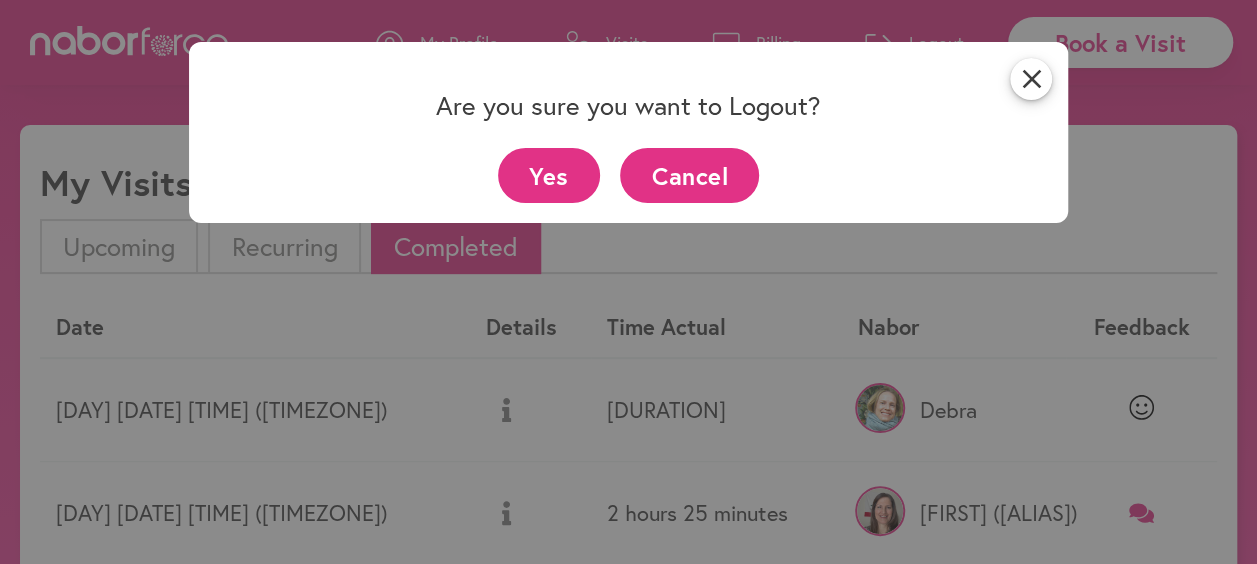 click on "Yes" at bounding box center [549, 175] 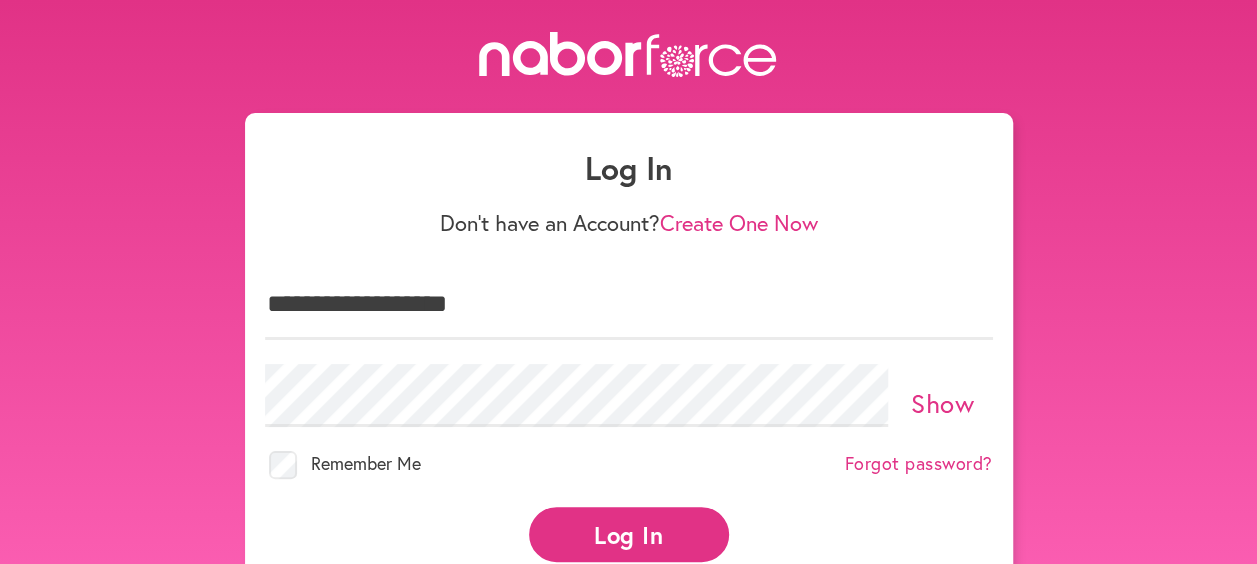click on "Show" at bounding box center (942, 403) 